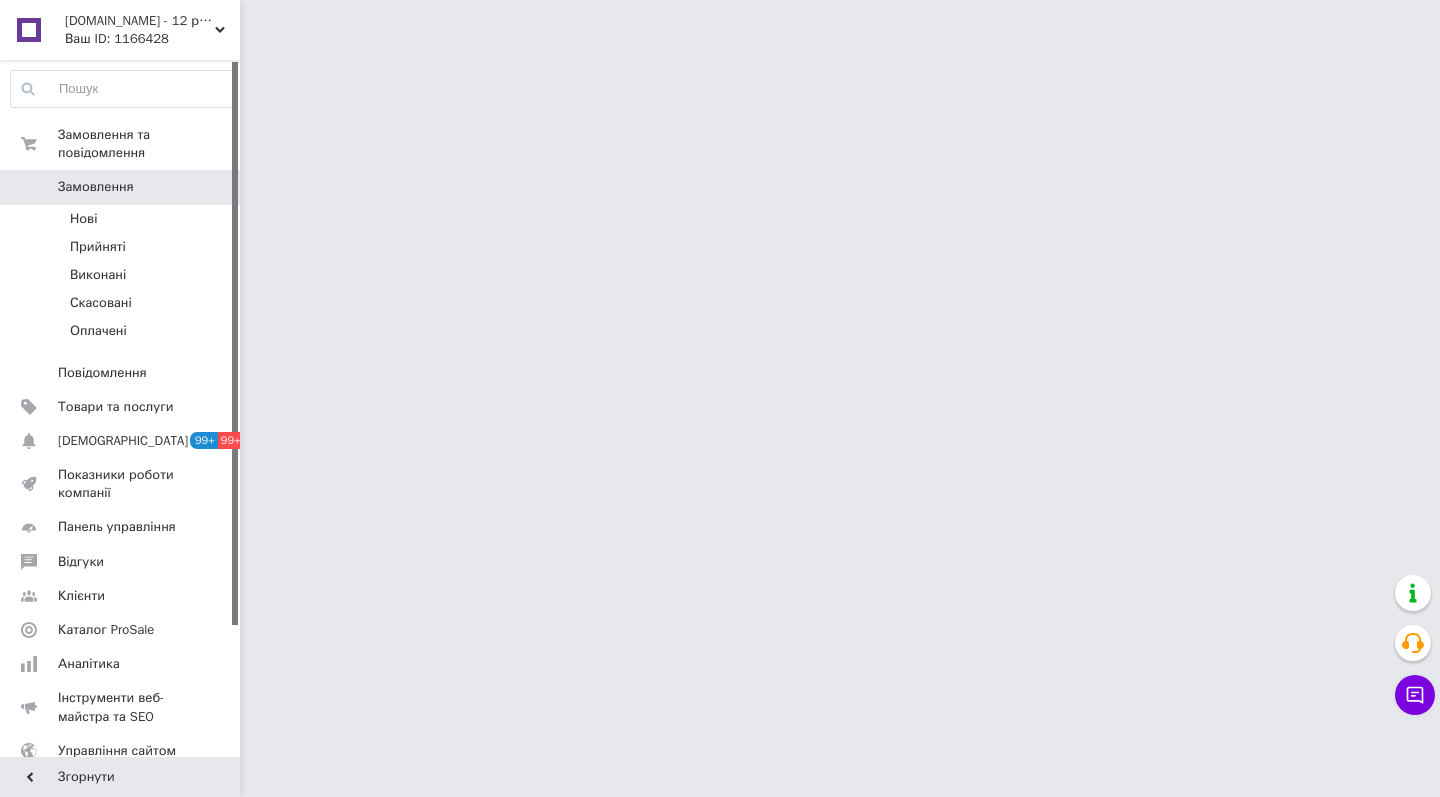 scroll, scrollTop: 0, scrollLeft: 0, axis: both 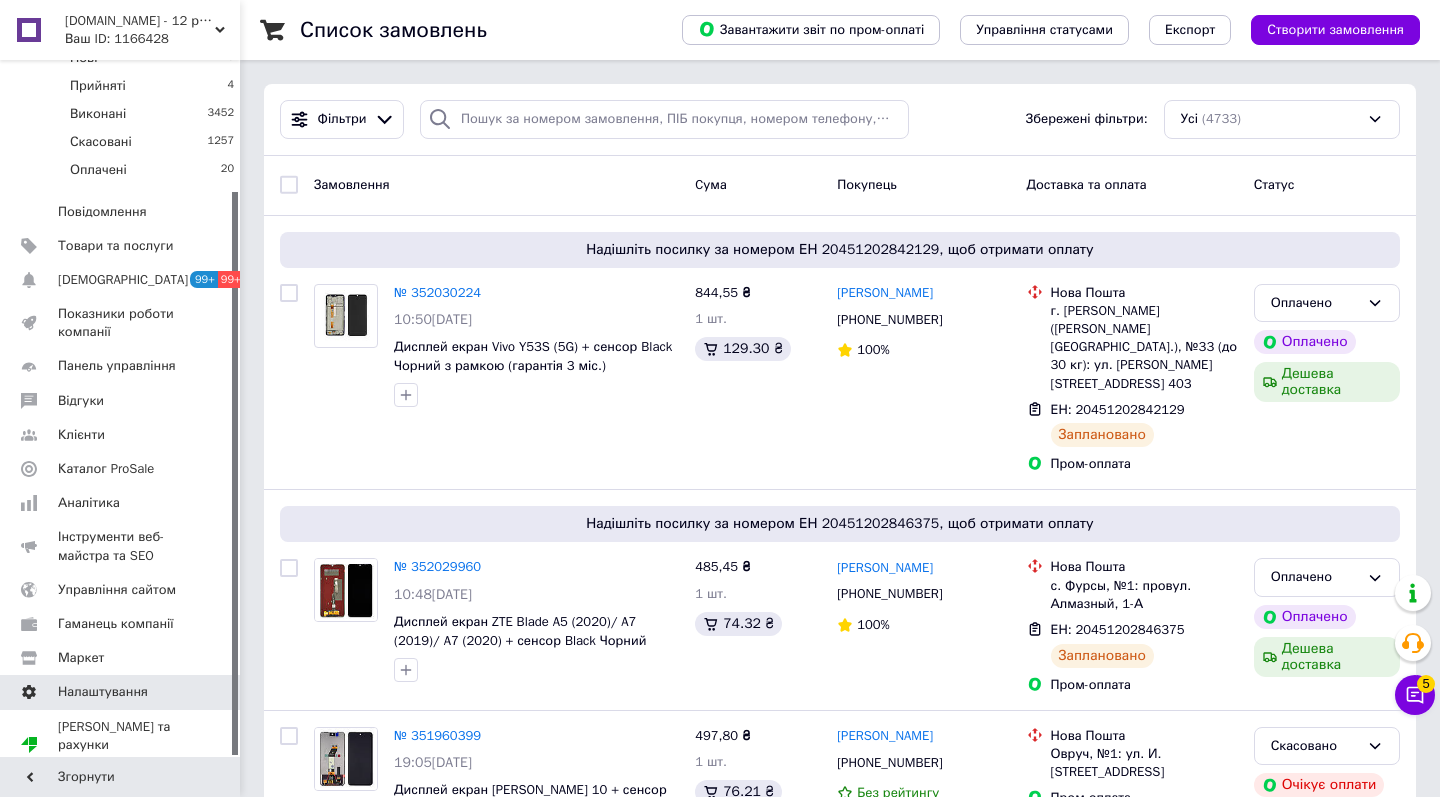 click on "Налаштування" at bounding box center (123, 692) 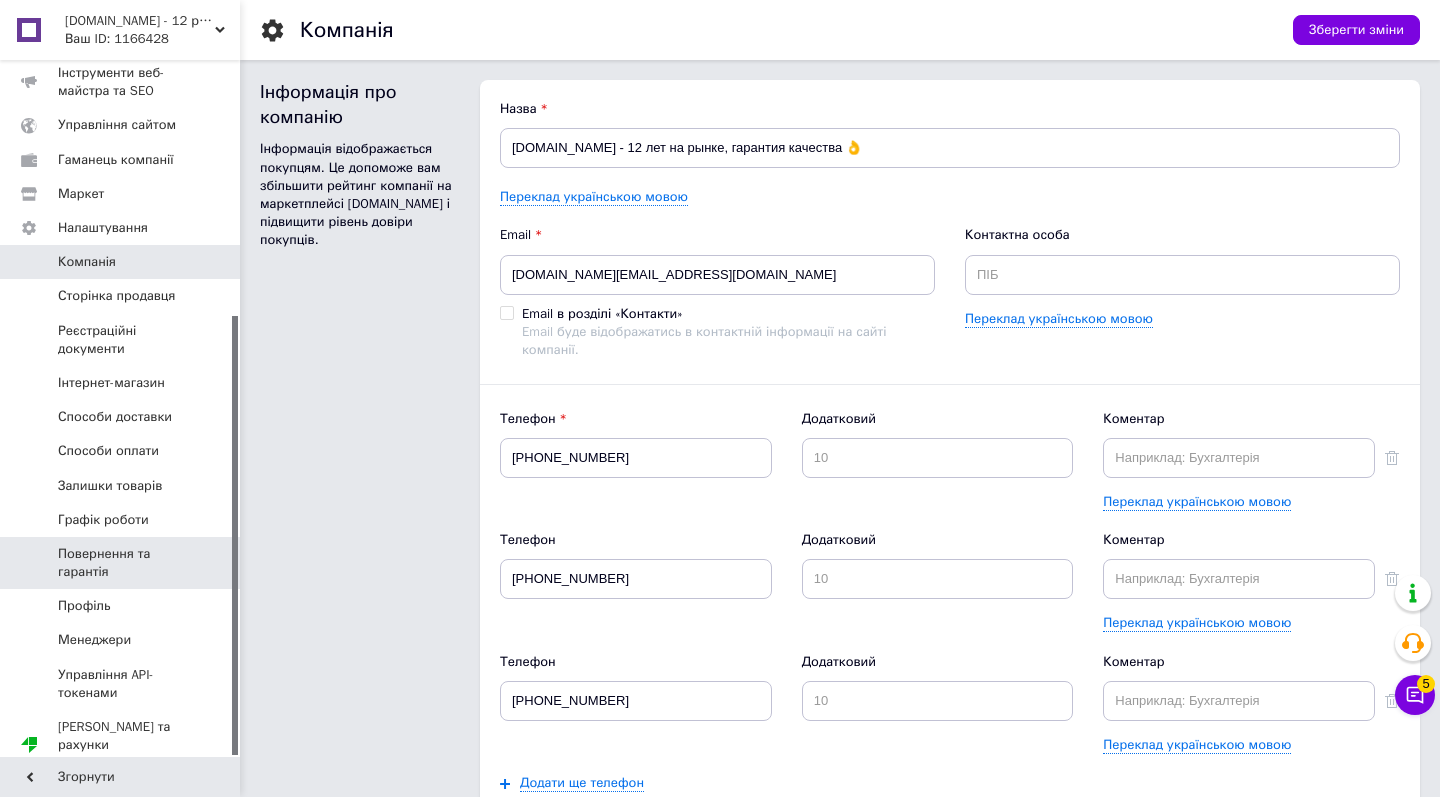 scroll, scrollTop: 405, scrollLeft: 0, axis: vertical 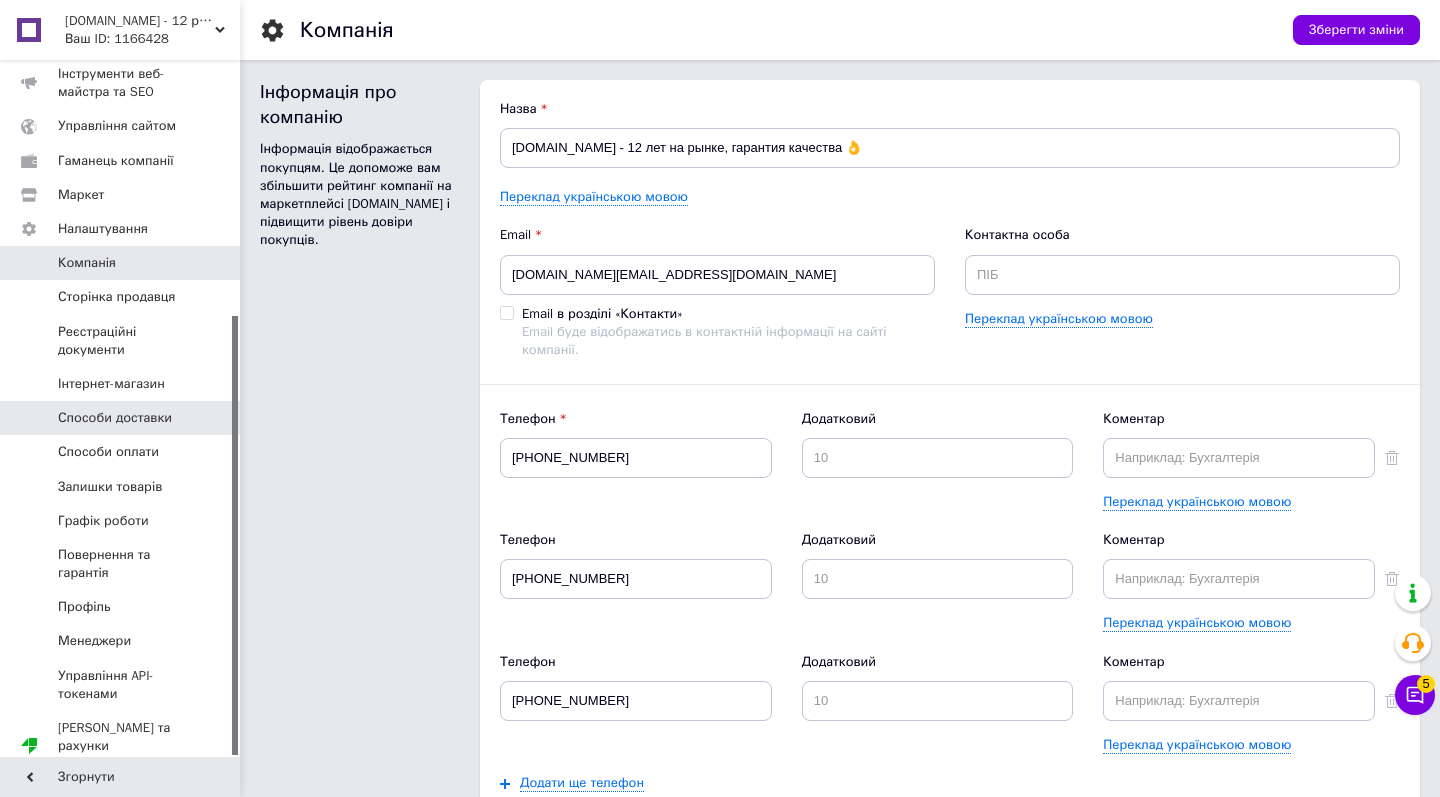 click on "Способи доставки" at bounding box center (115, 418) 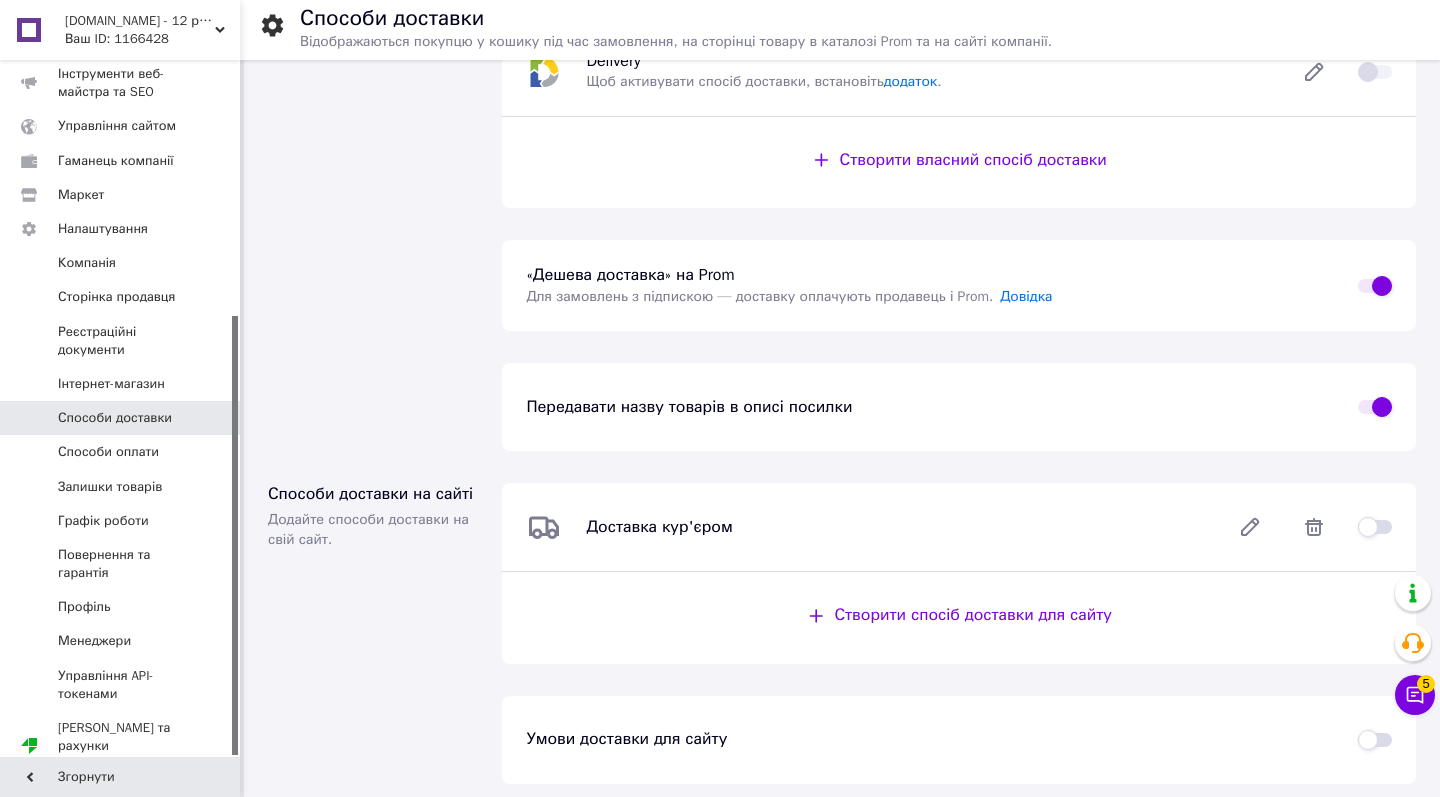 scroll, scrollTop: 500, scrollLeft: 0, axis: vertical 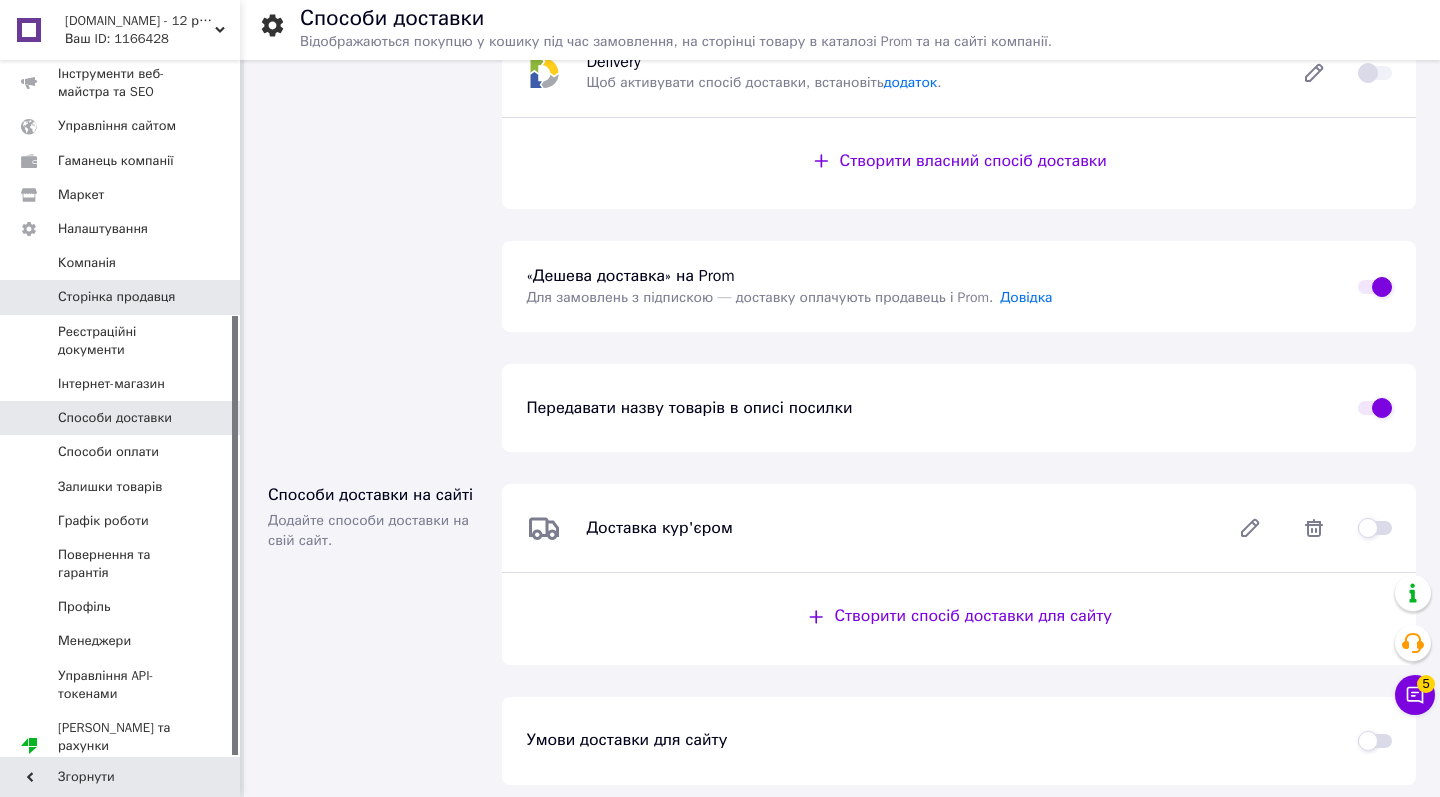 click on "Сторінка продавця" at bounding box center (116, 297) 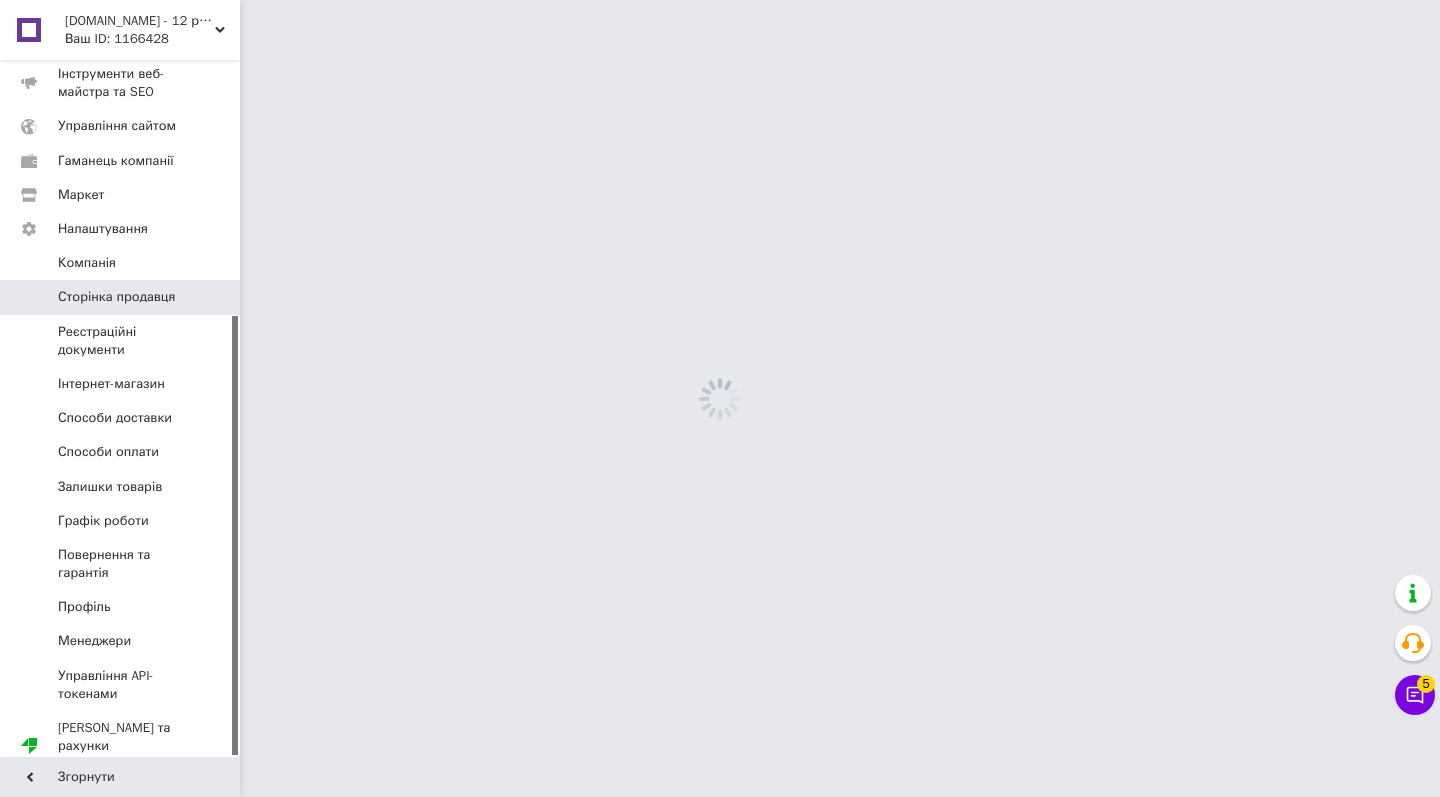 scroll, scrollTop: 0, scrollLeft: 0, axis: both 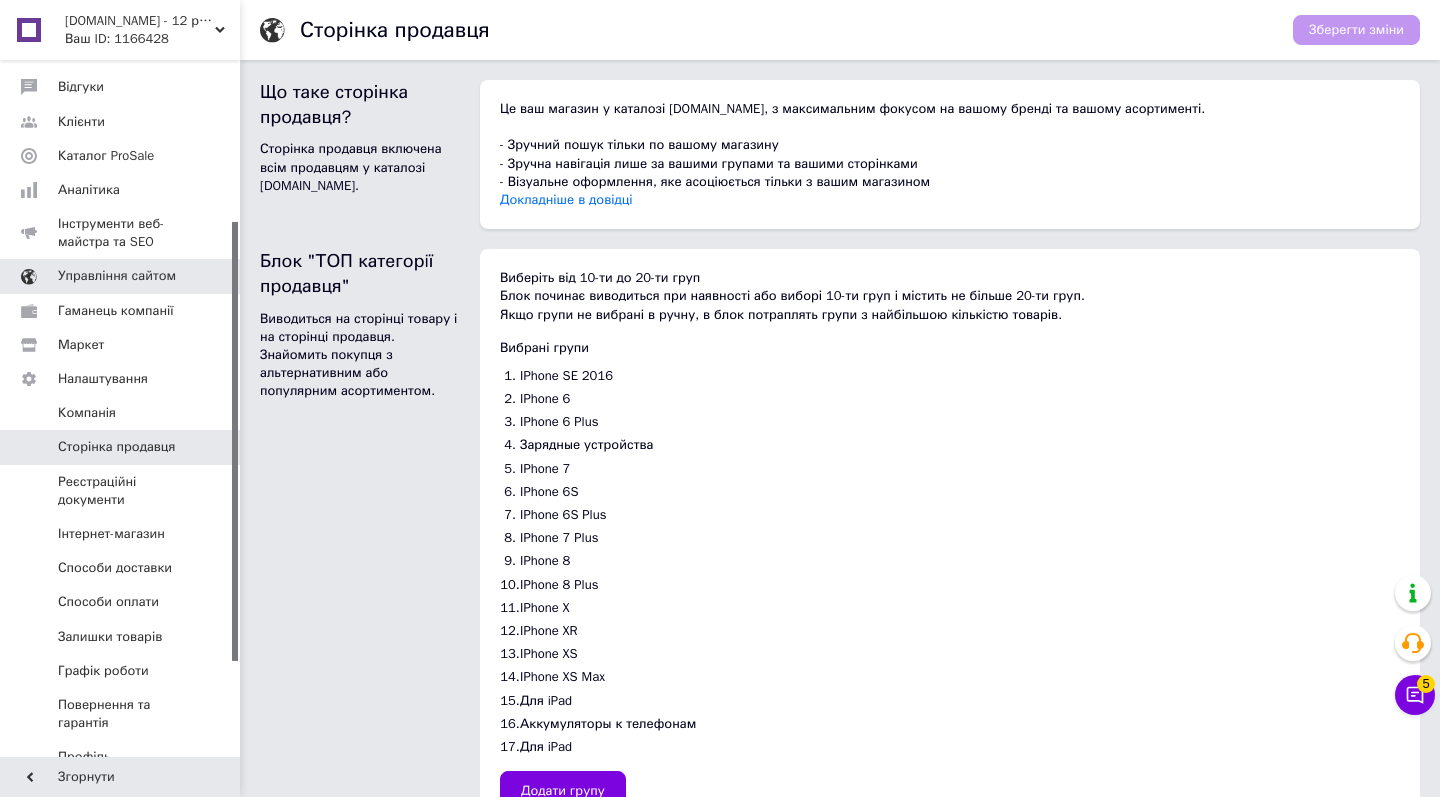 click on "Управління сайтом" at bounding box center (117, 276) 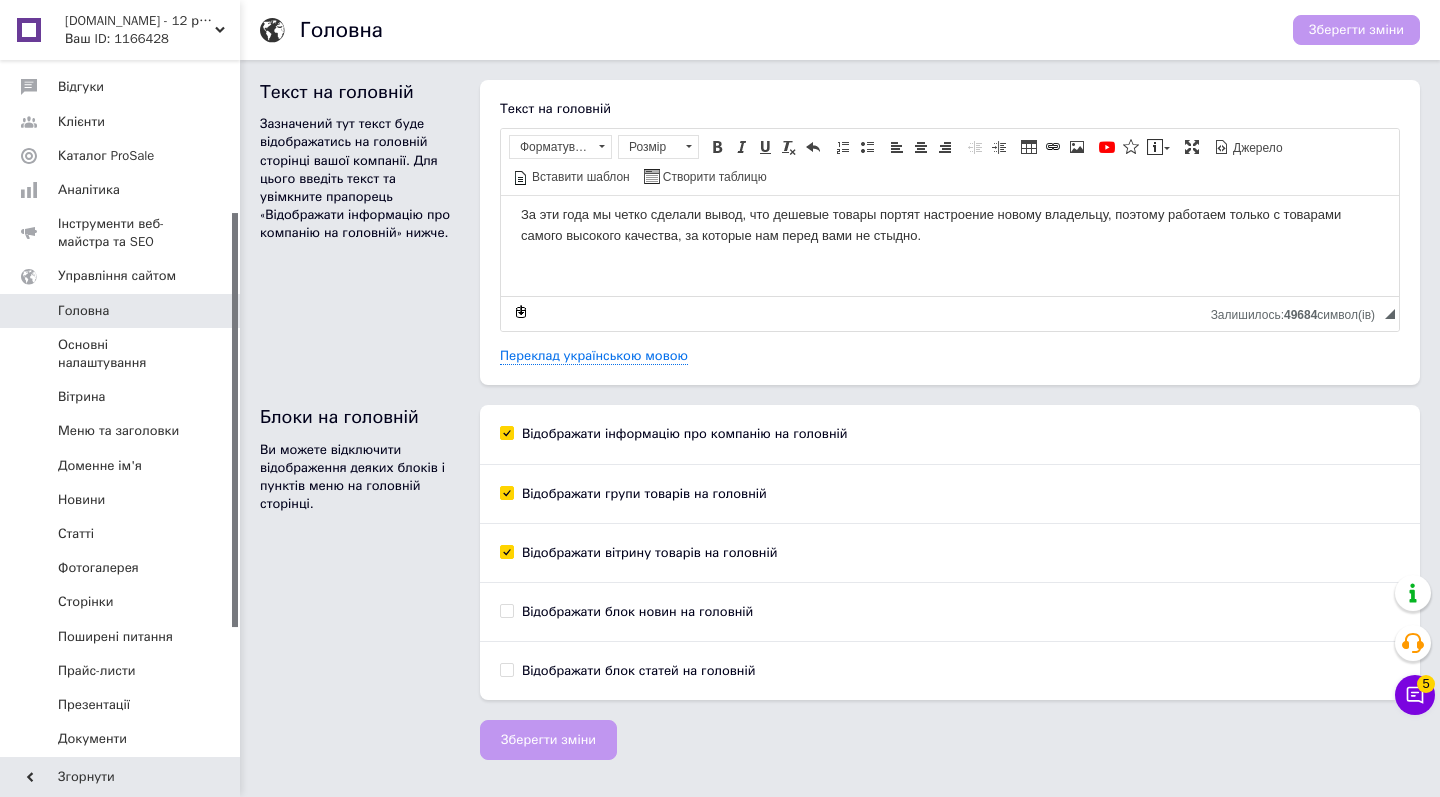 scroll, scrollTop: 145, scrollLeft: 0, axis: vertical 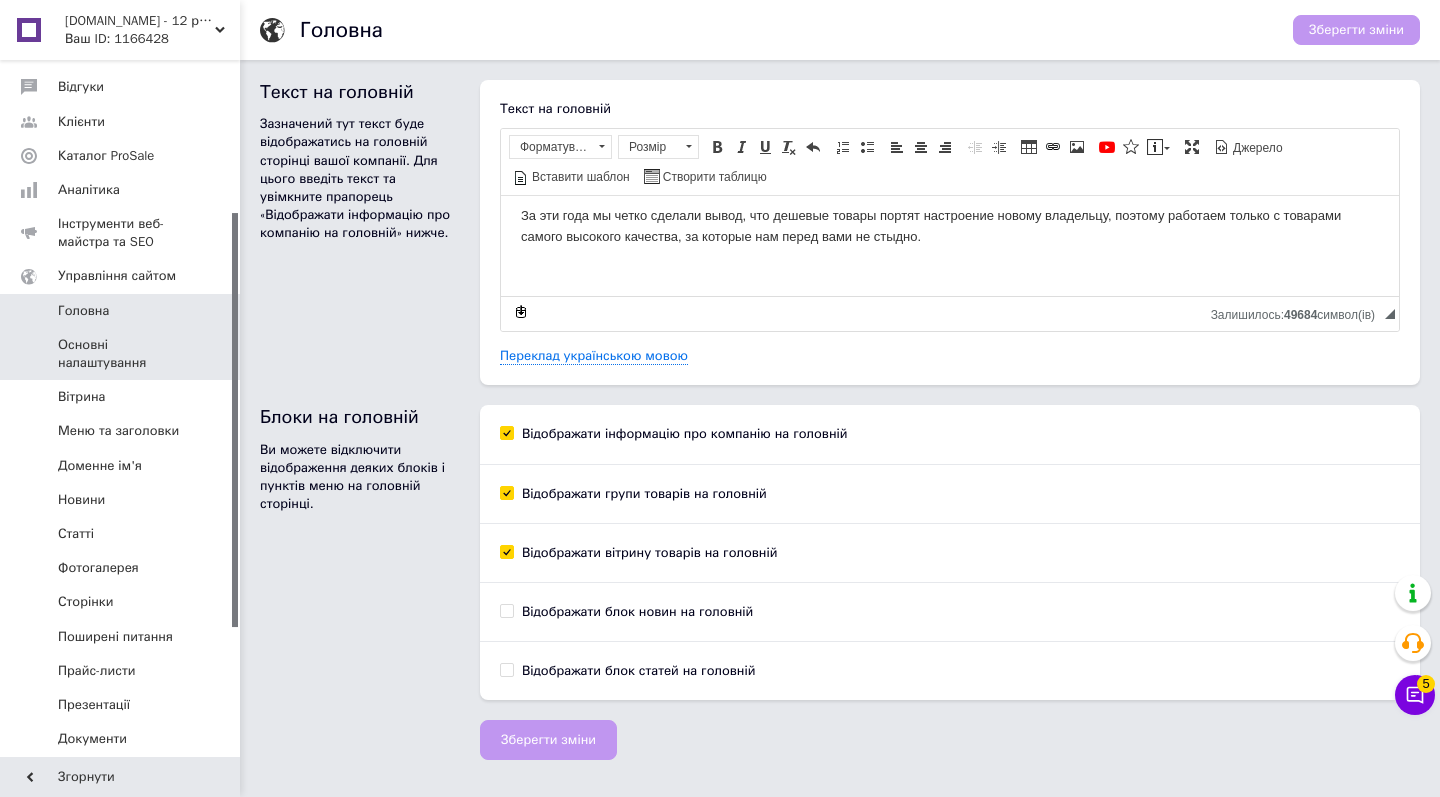 click on "Основні налаштування" at bounding box center [121, 354] 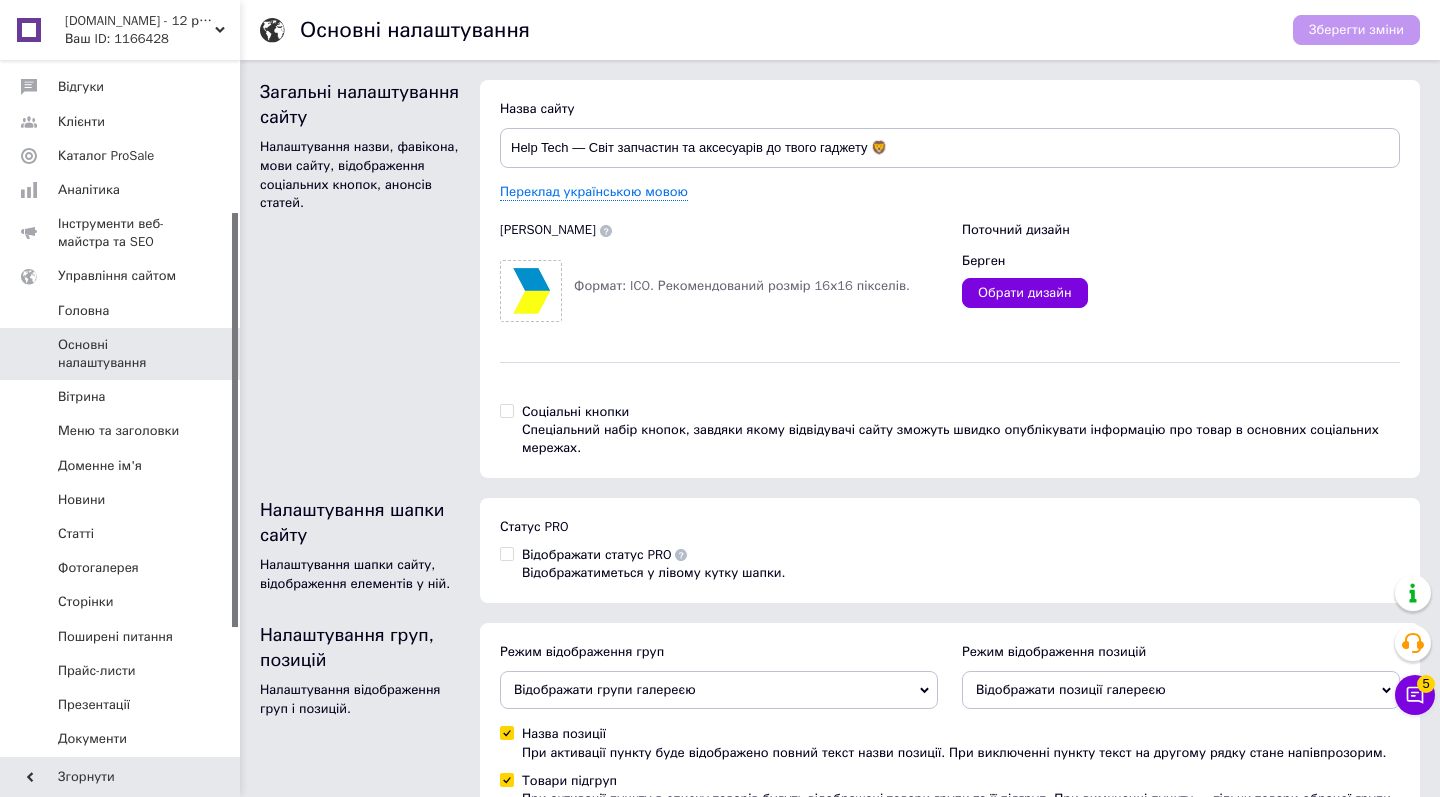 scroll, scrollTop: 0, scrollLeft: 0, axis: both 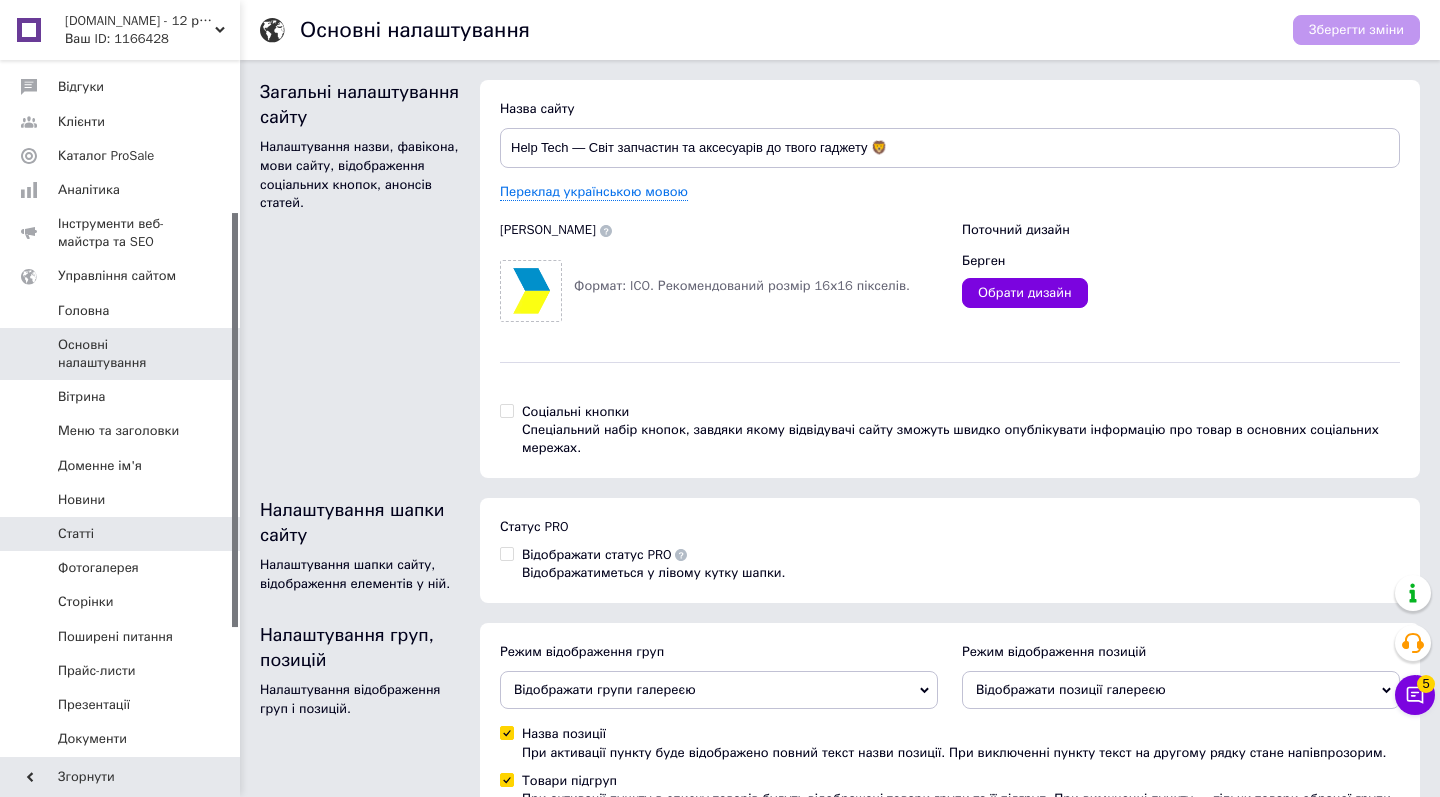 click on "Статті" at bounding box center [76, 534] 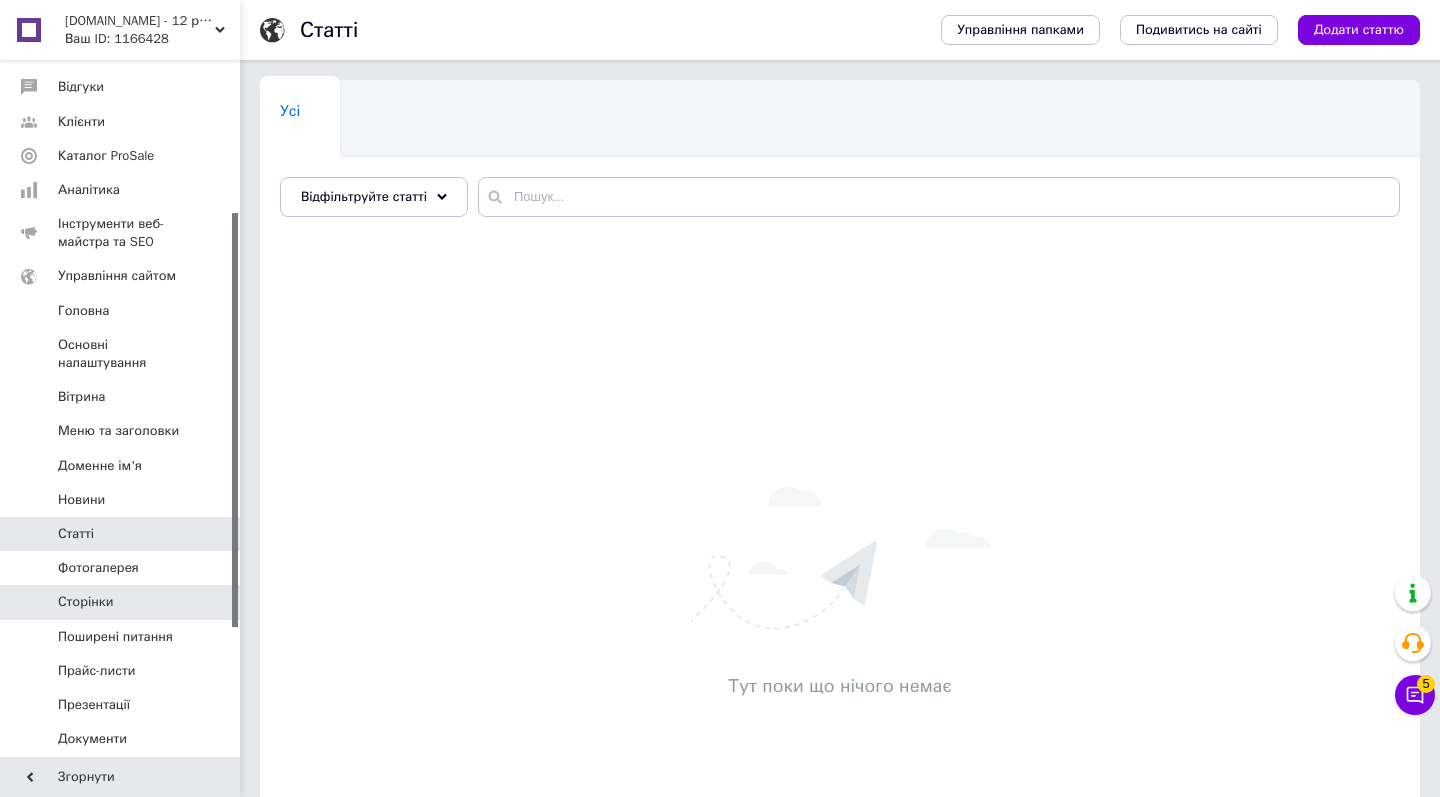 click on "Сторінки" at bounding box center (123, 602) 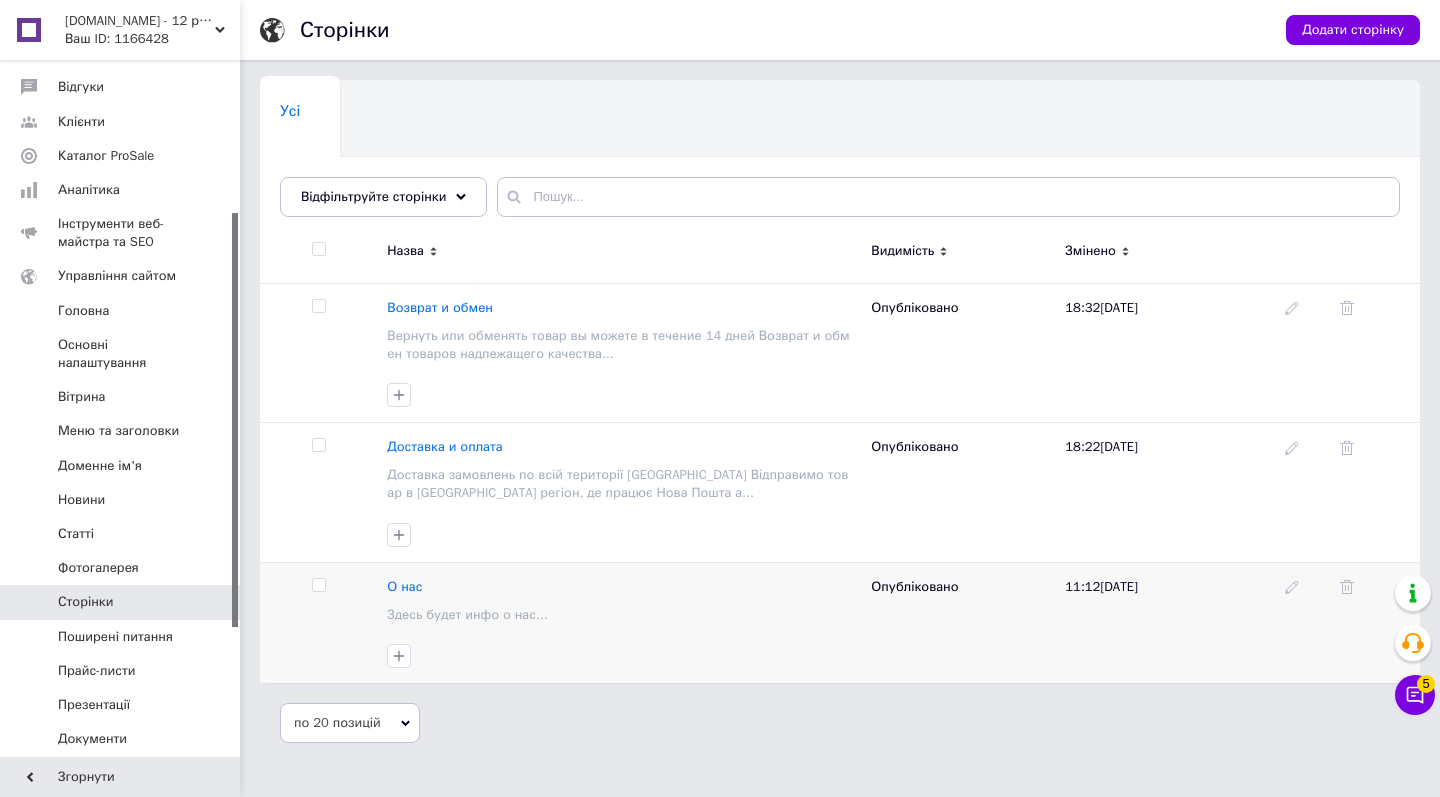 click on "О нас" at bounding box center [404, 586] 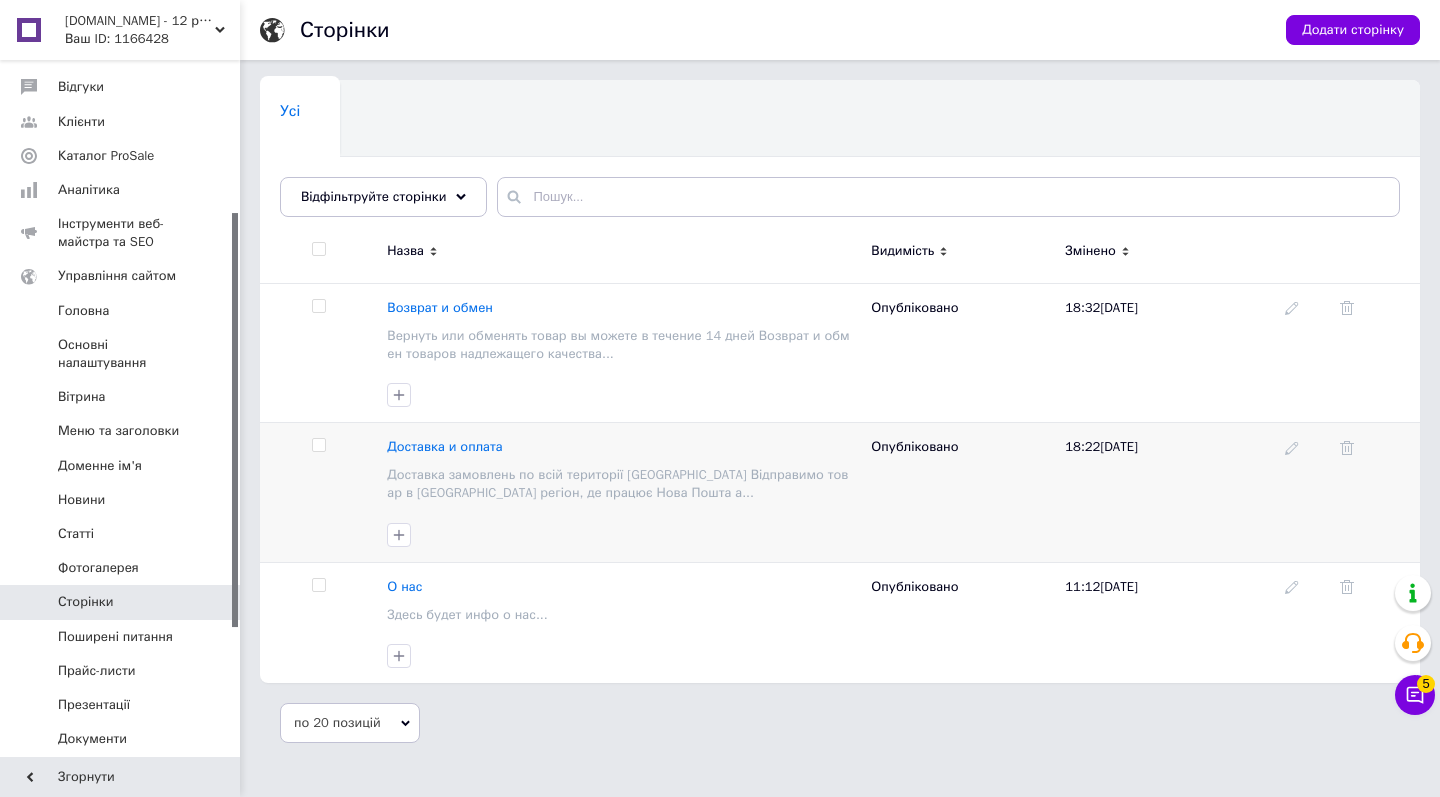 click on "Доставка и оплата" at bounding box center (444, 446) 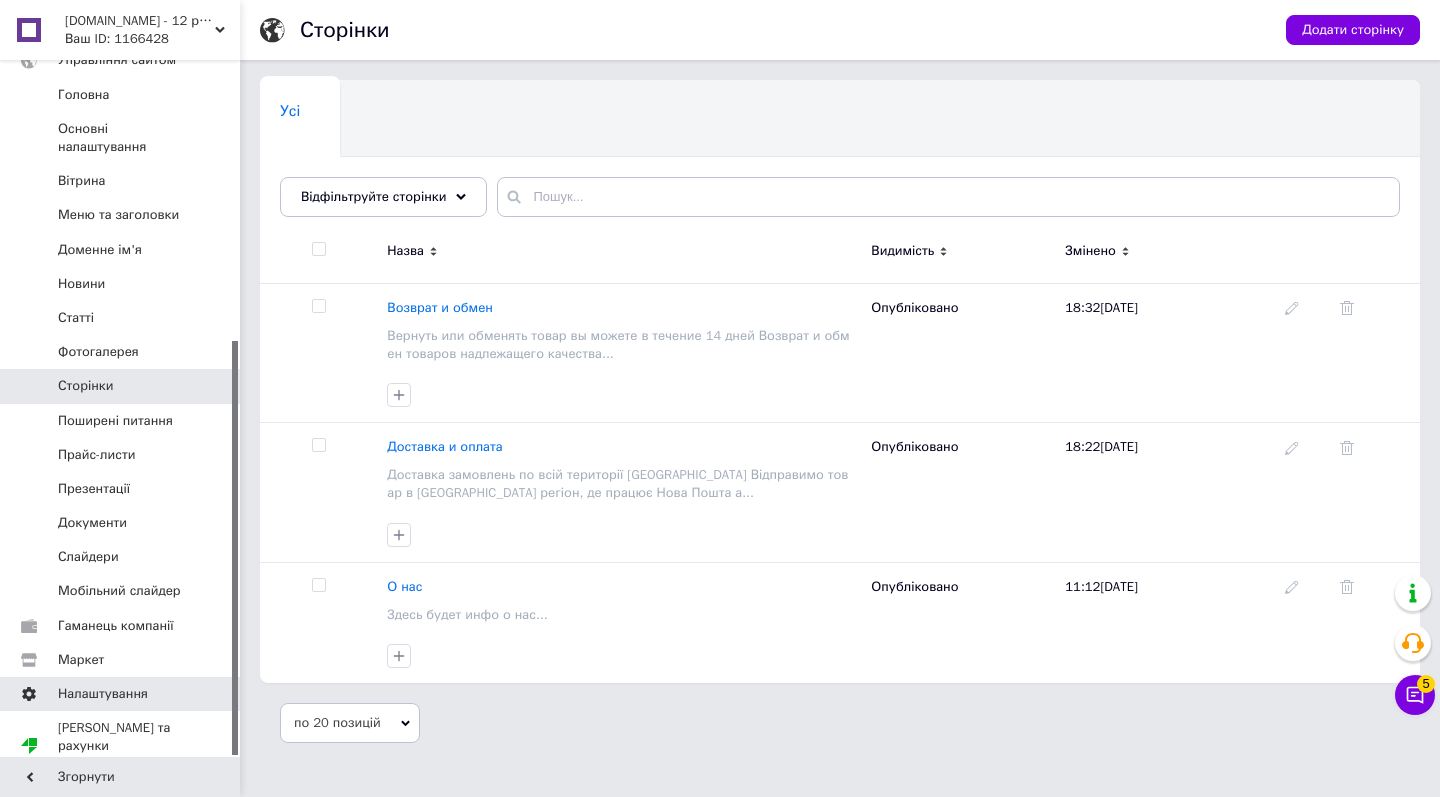 click on "Налаштування" at bounding box center (103, 694) 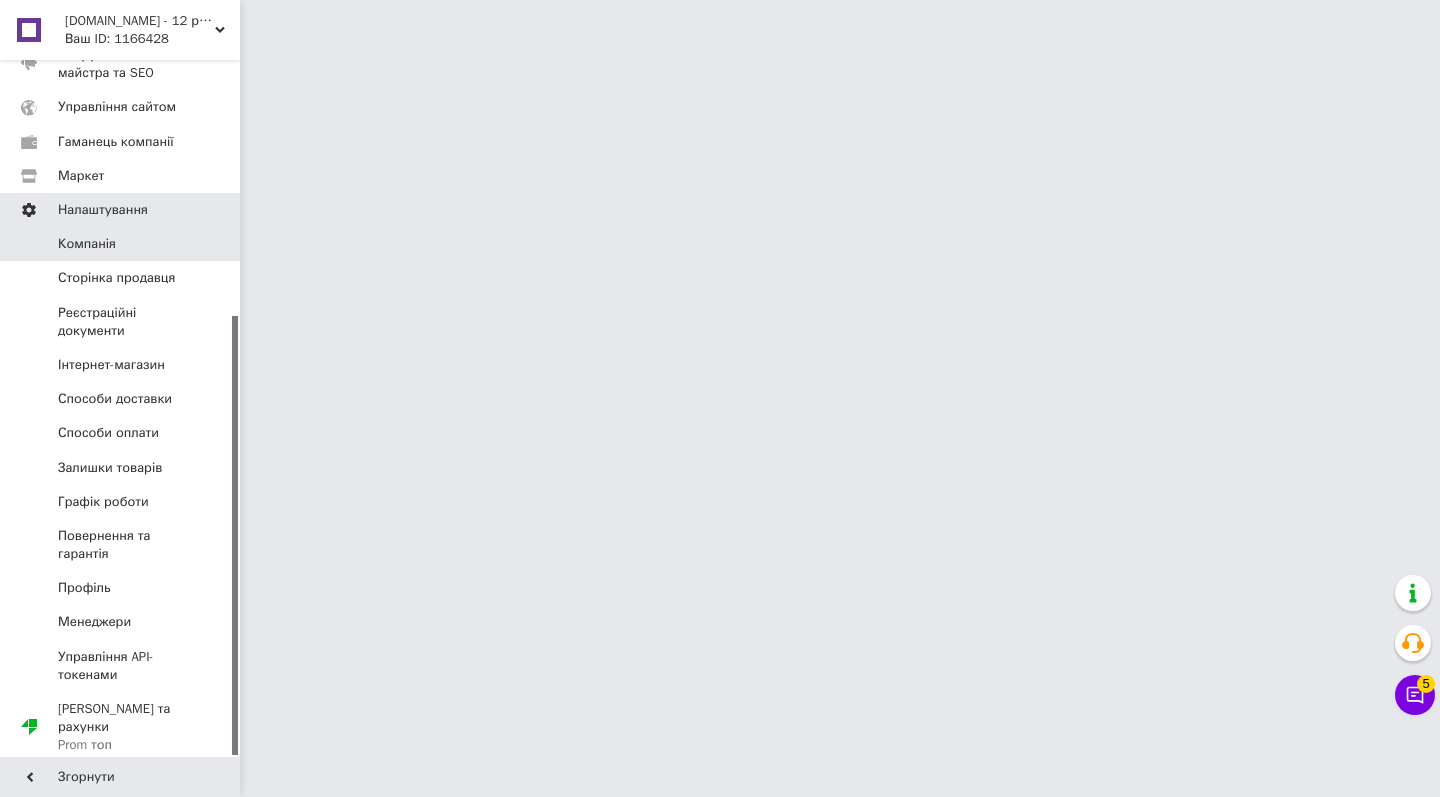 scroll, scrollTop: 405, scrollLeft: 0, axis: vertical 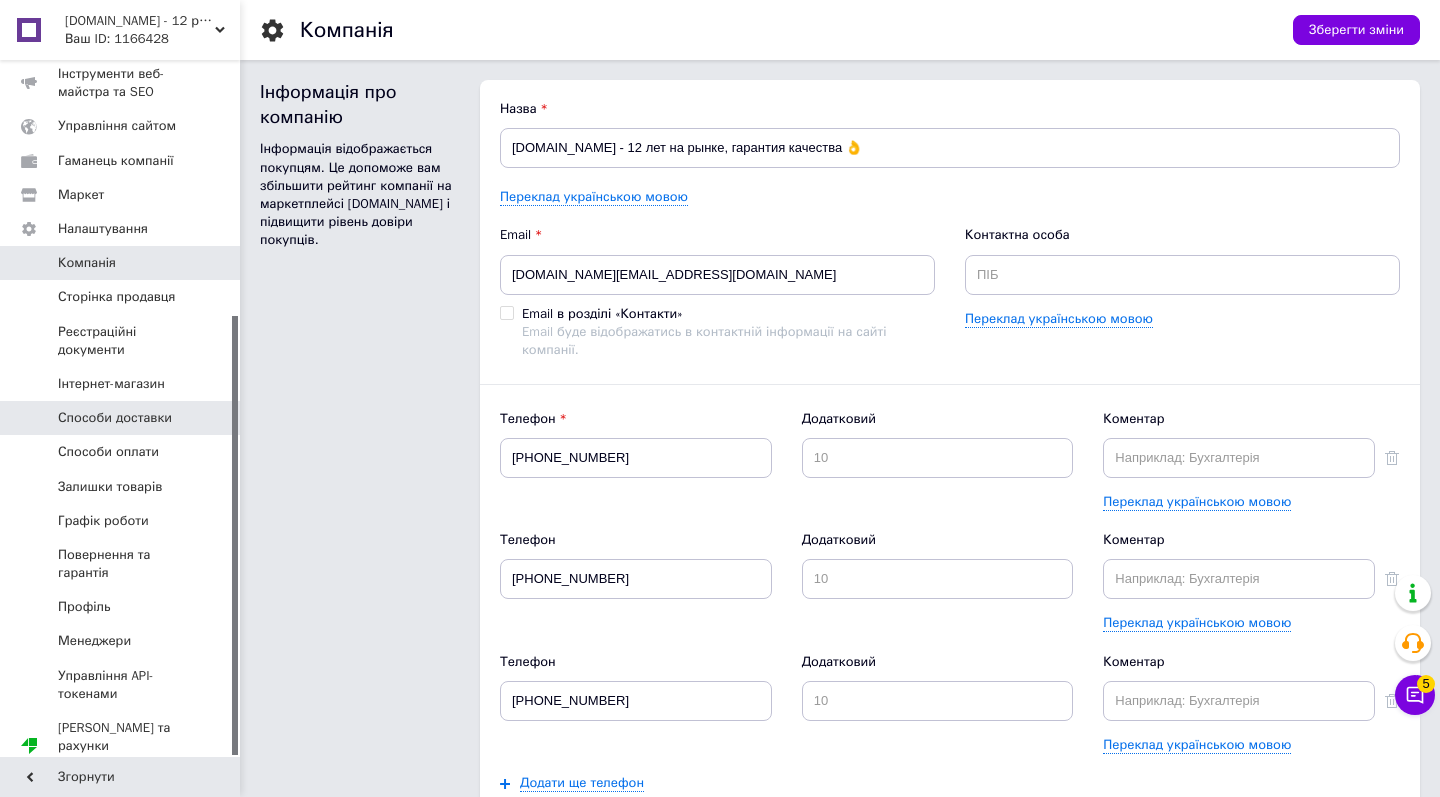 click on "Способи доставки" at bounding box center (115, 418) 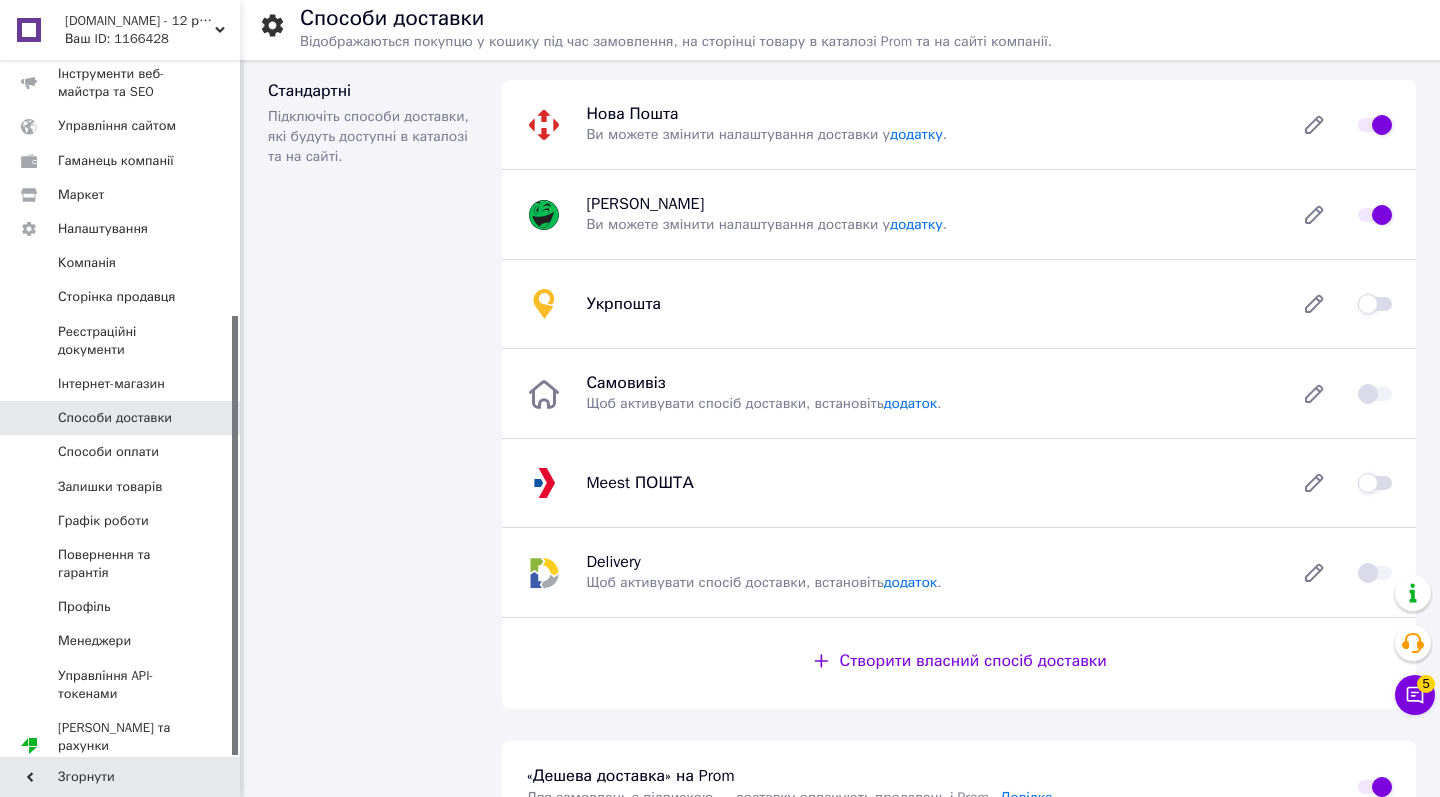 scroll, scrollTop: 0, scrollLeft: 0, axis: both 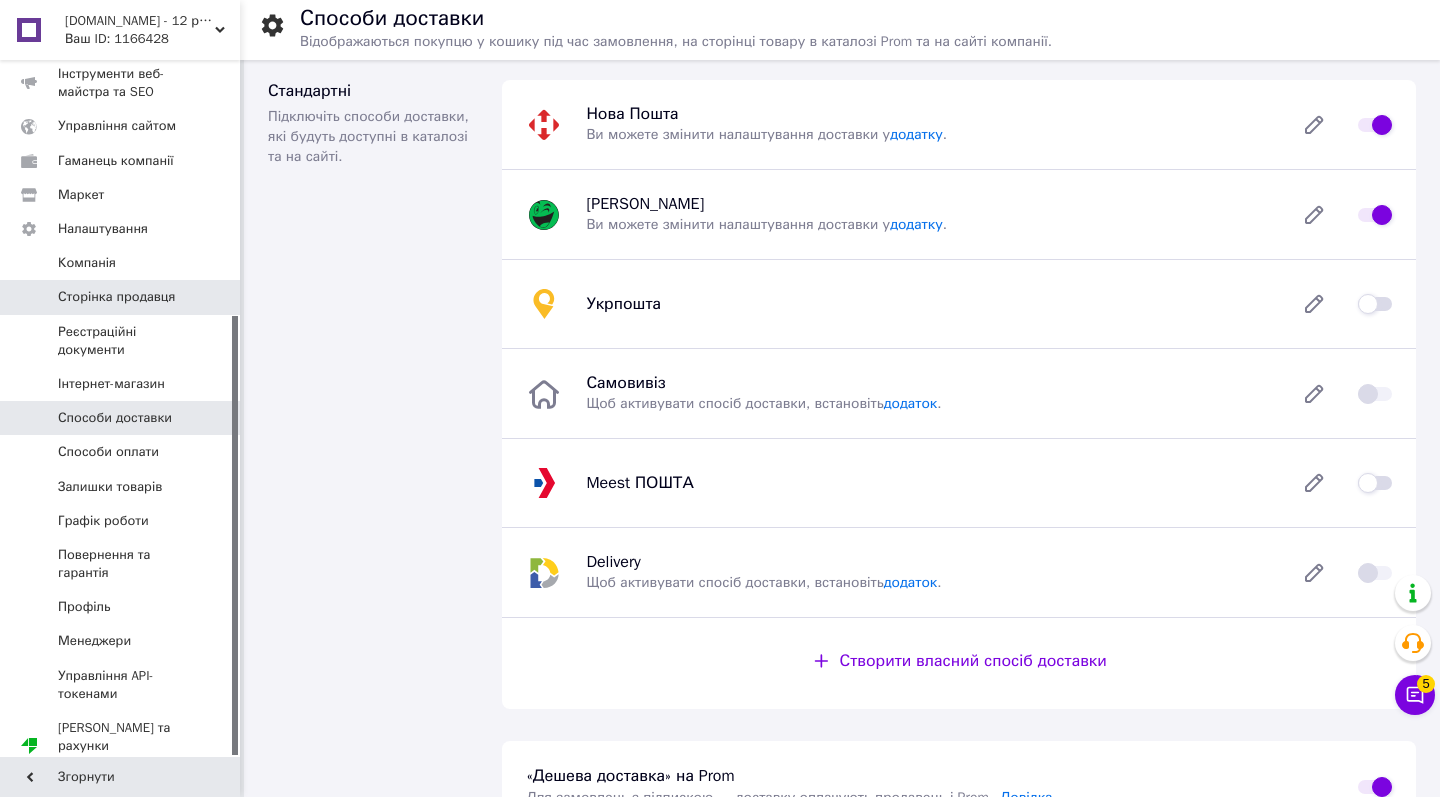 click on "Сторінка продавця" at bounding box center [116, 297] 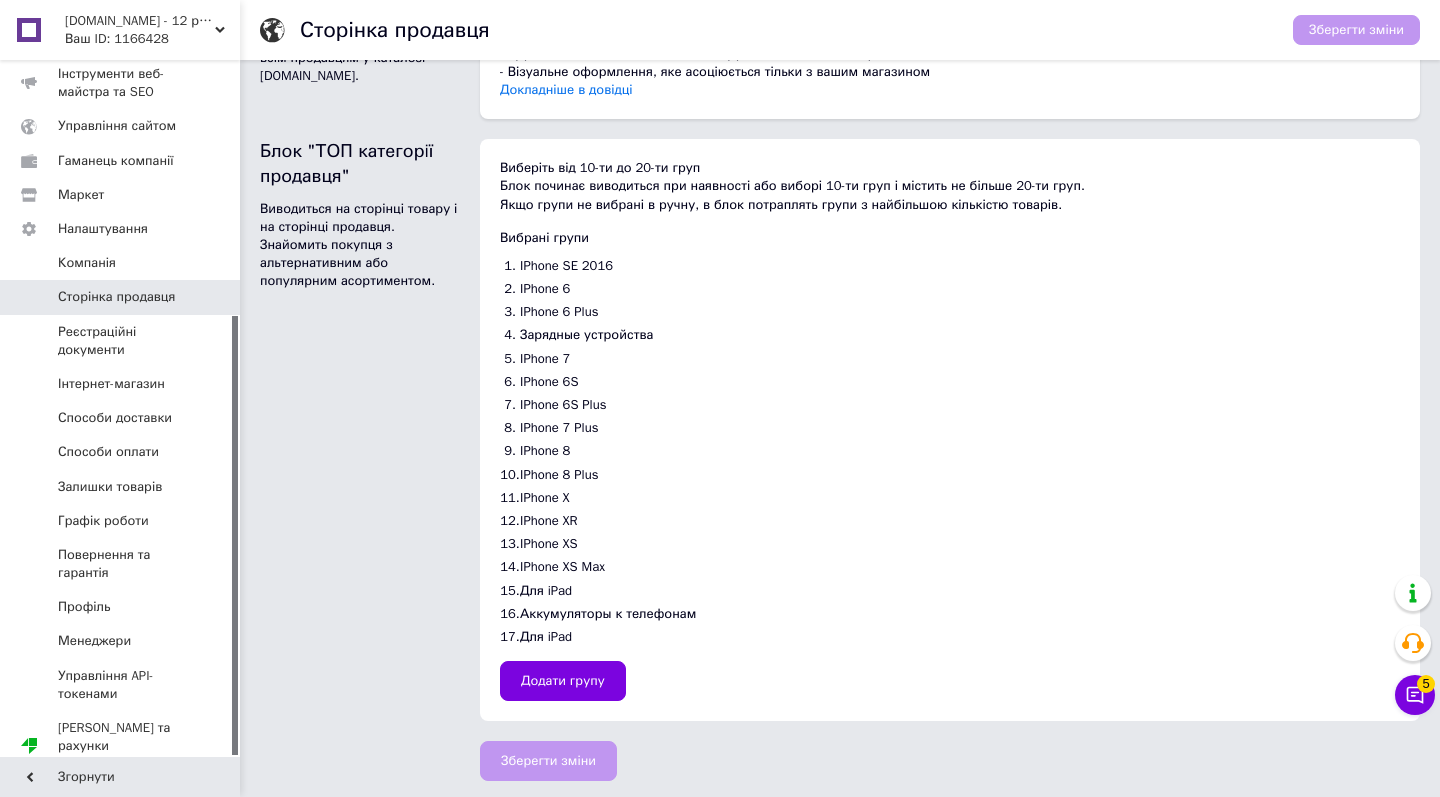 scroll, scrollTop: 109, scrollLeft: 0, axis: vertical 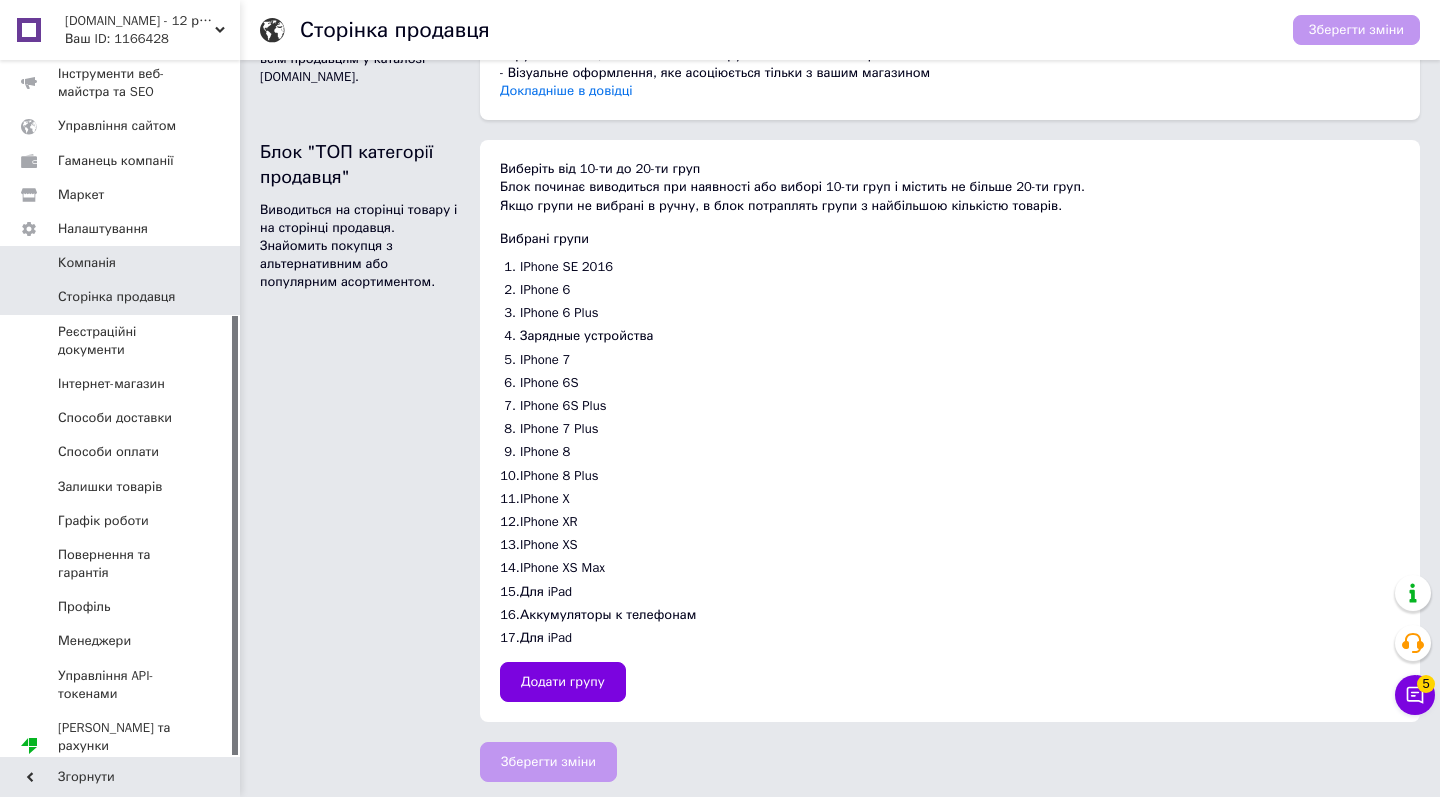 click on "Компанія" at bounding box center [121, 263] 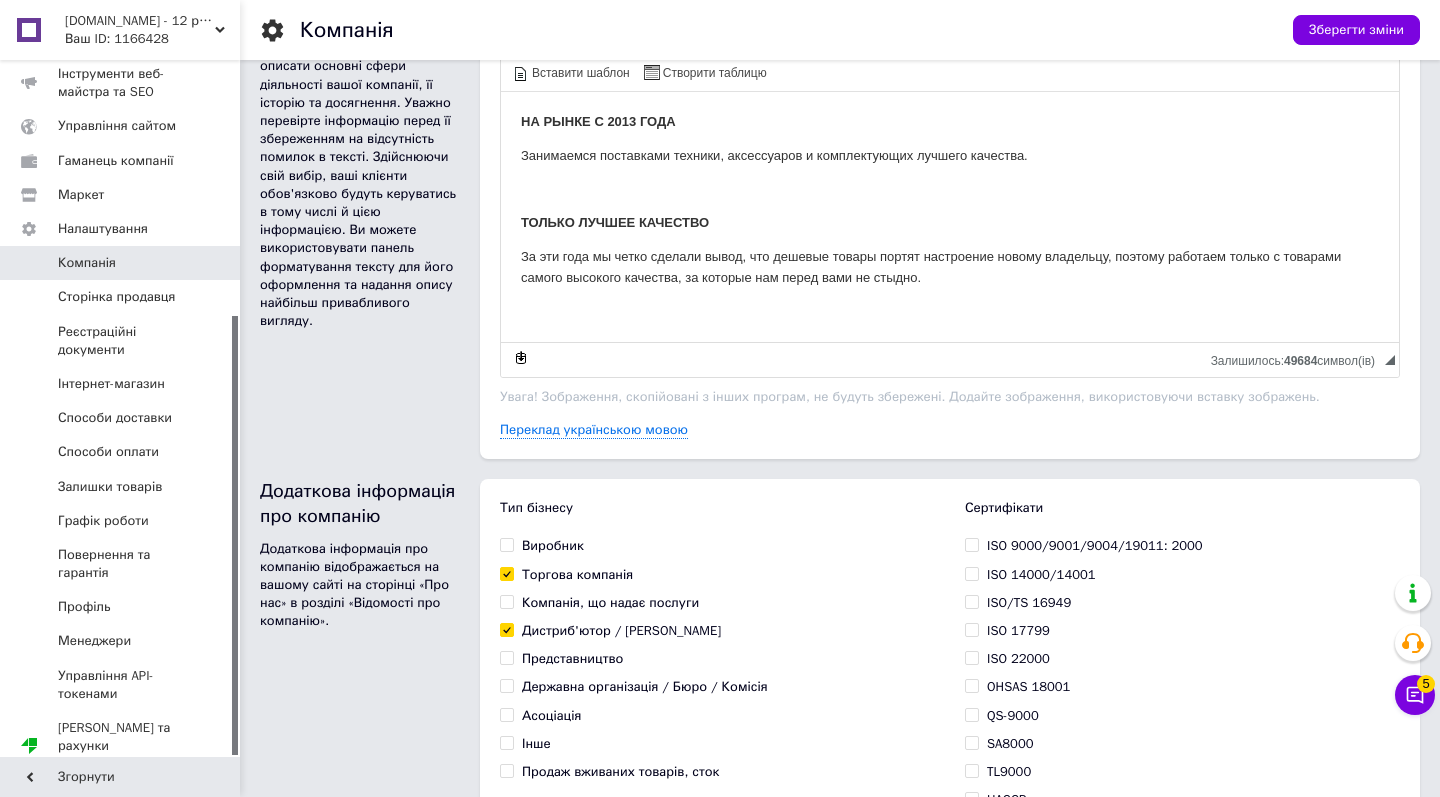 scroll, scrollTop: 1304, scrollLeft: 0, axis: vertical 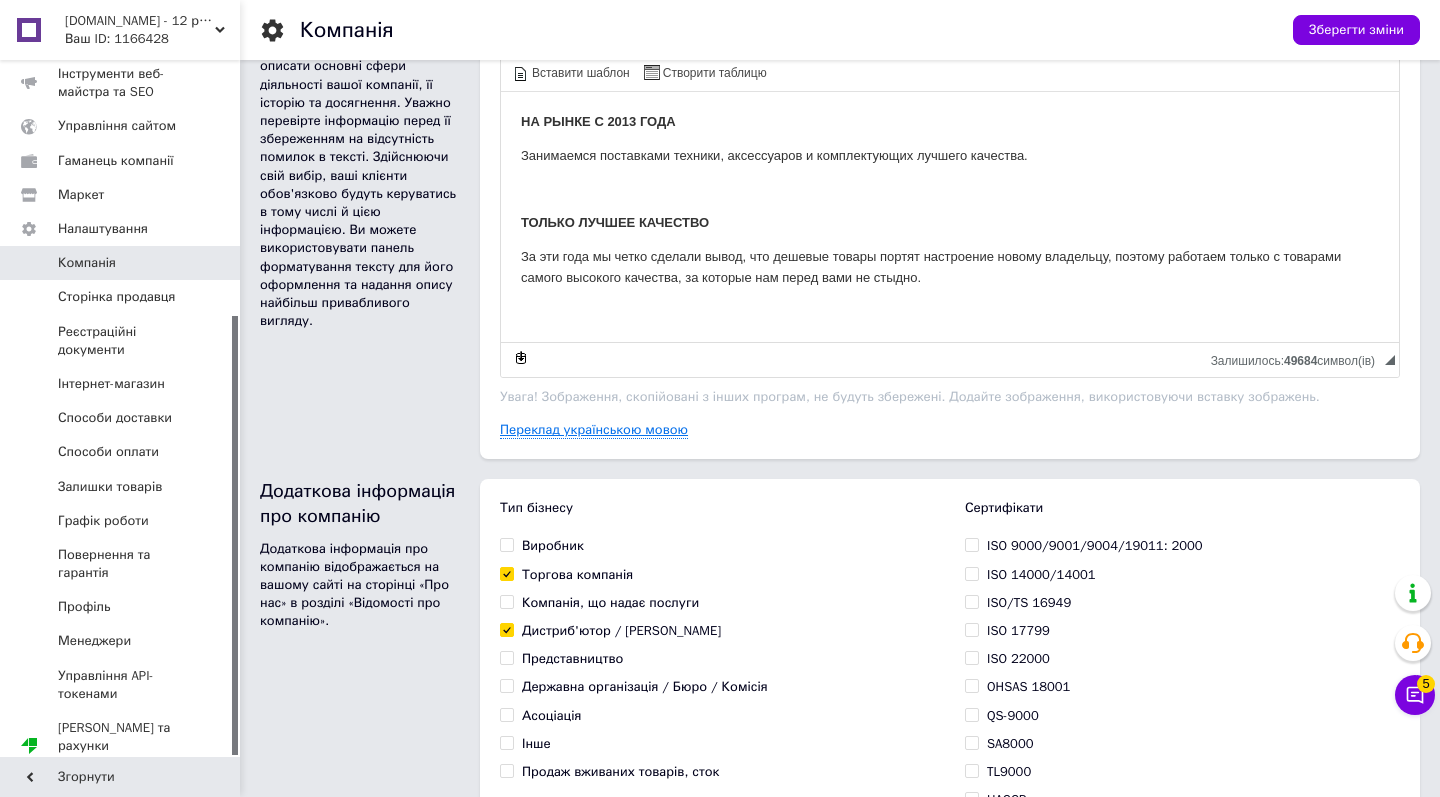 click on "Переклад українською мовою" at bounding box center (594, 430) 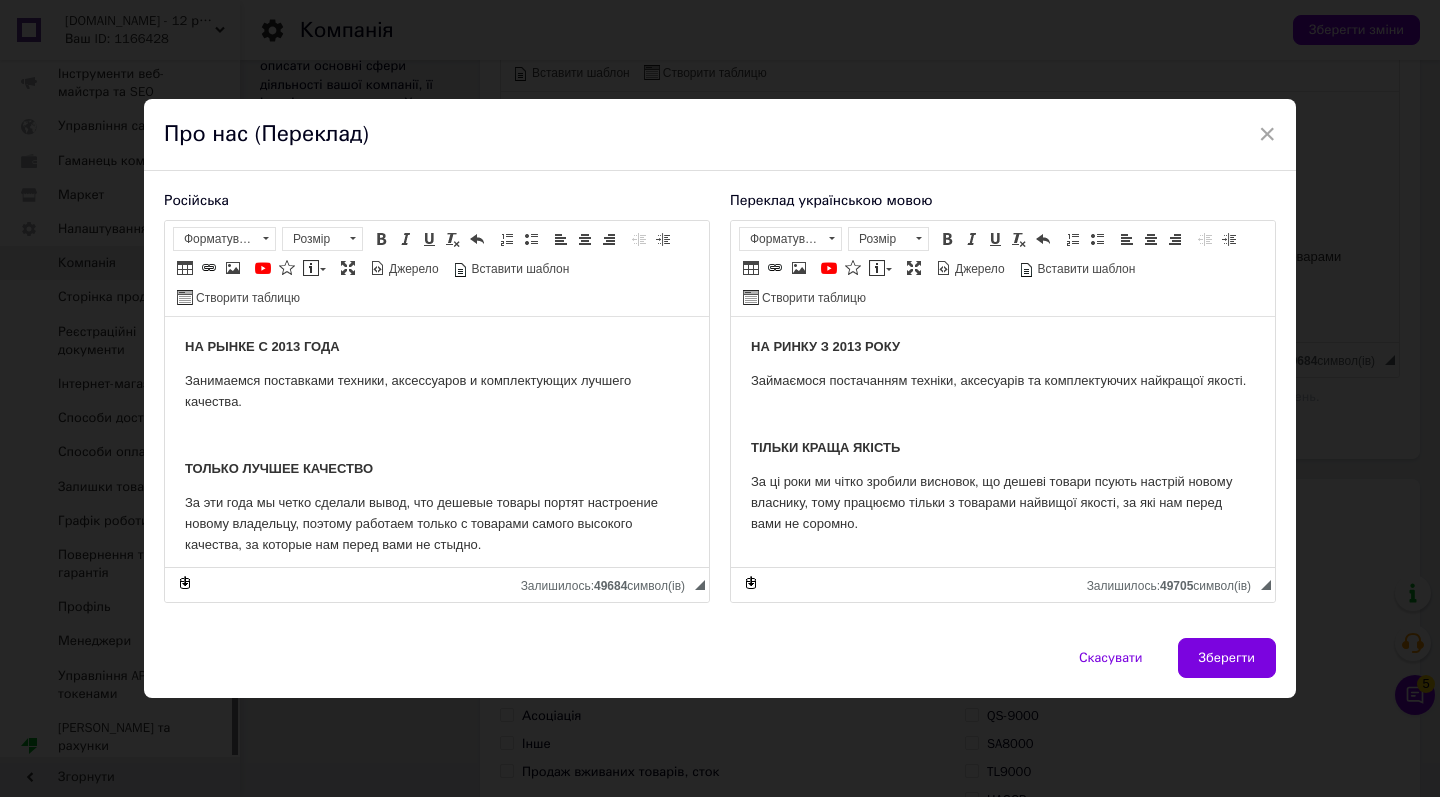 scroll, scrollTop: 0, scrollLeft: 0, axis: both 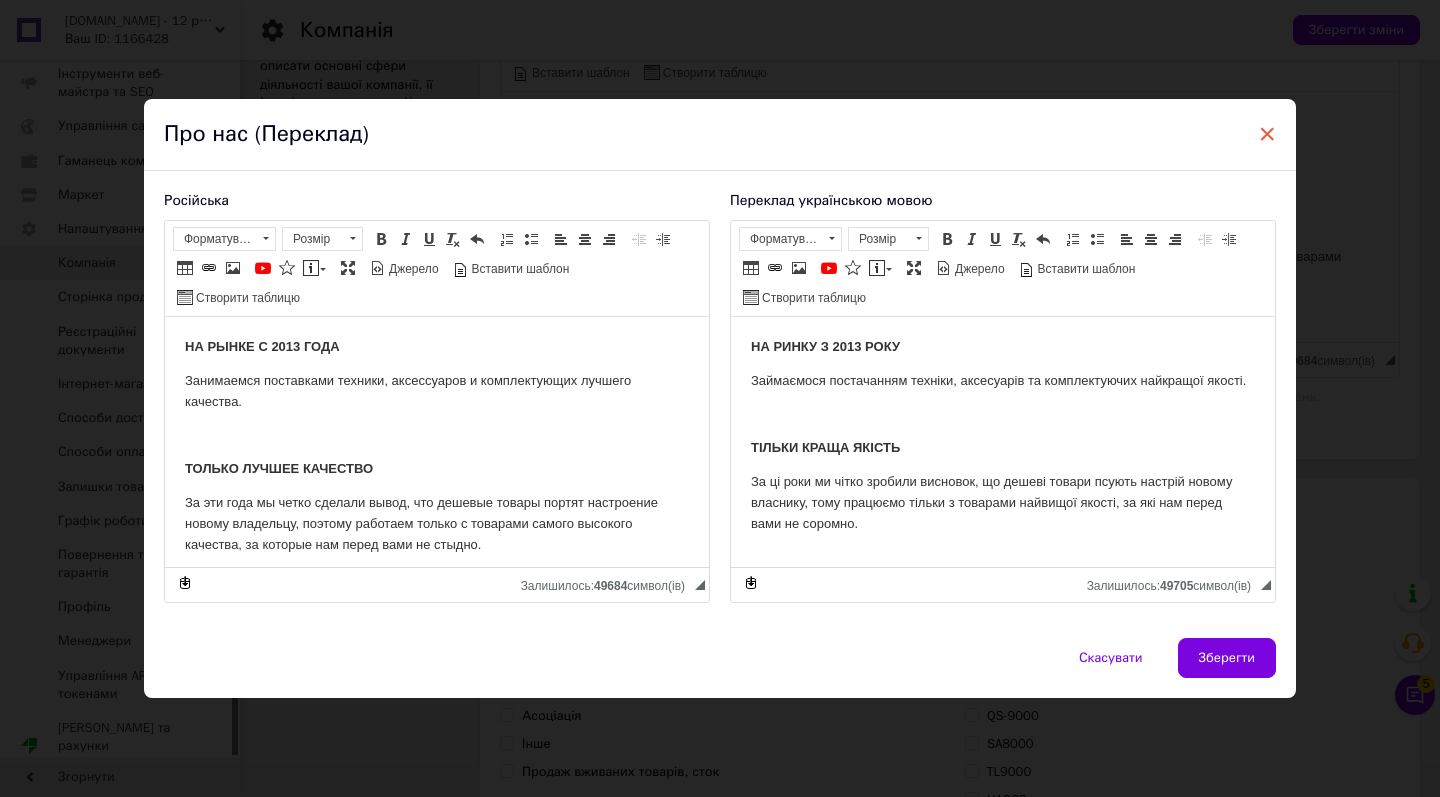 click on "×" at bounding box center [1267, 134] 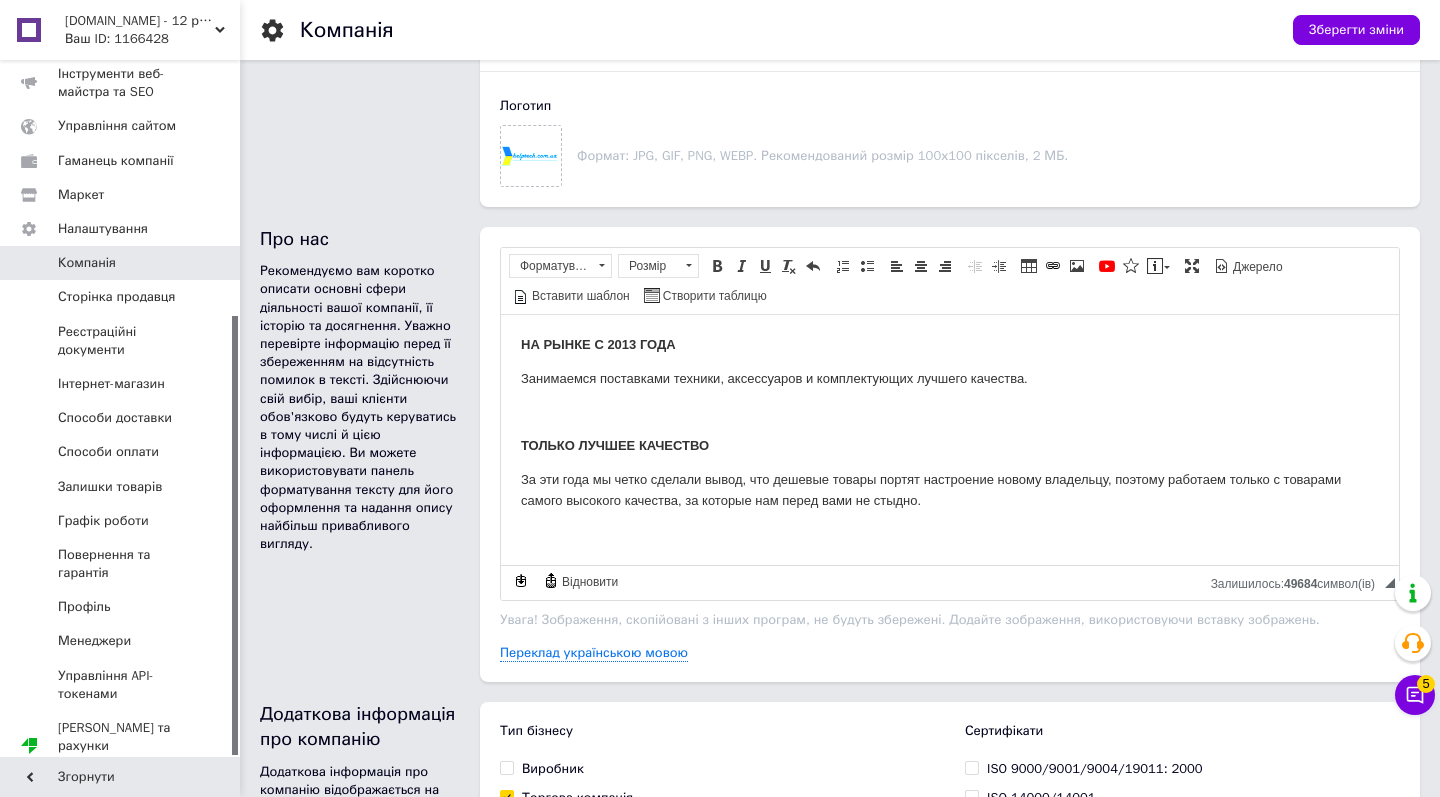 scroll, scrollTop: 1083, scrollLeft: 0, axis: vertical 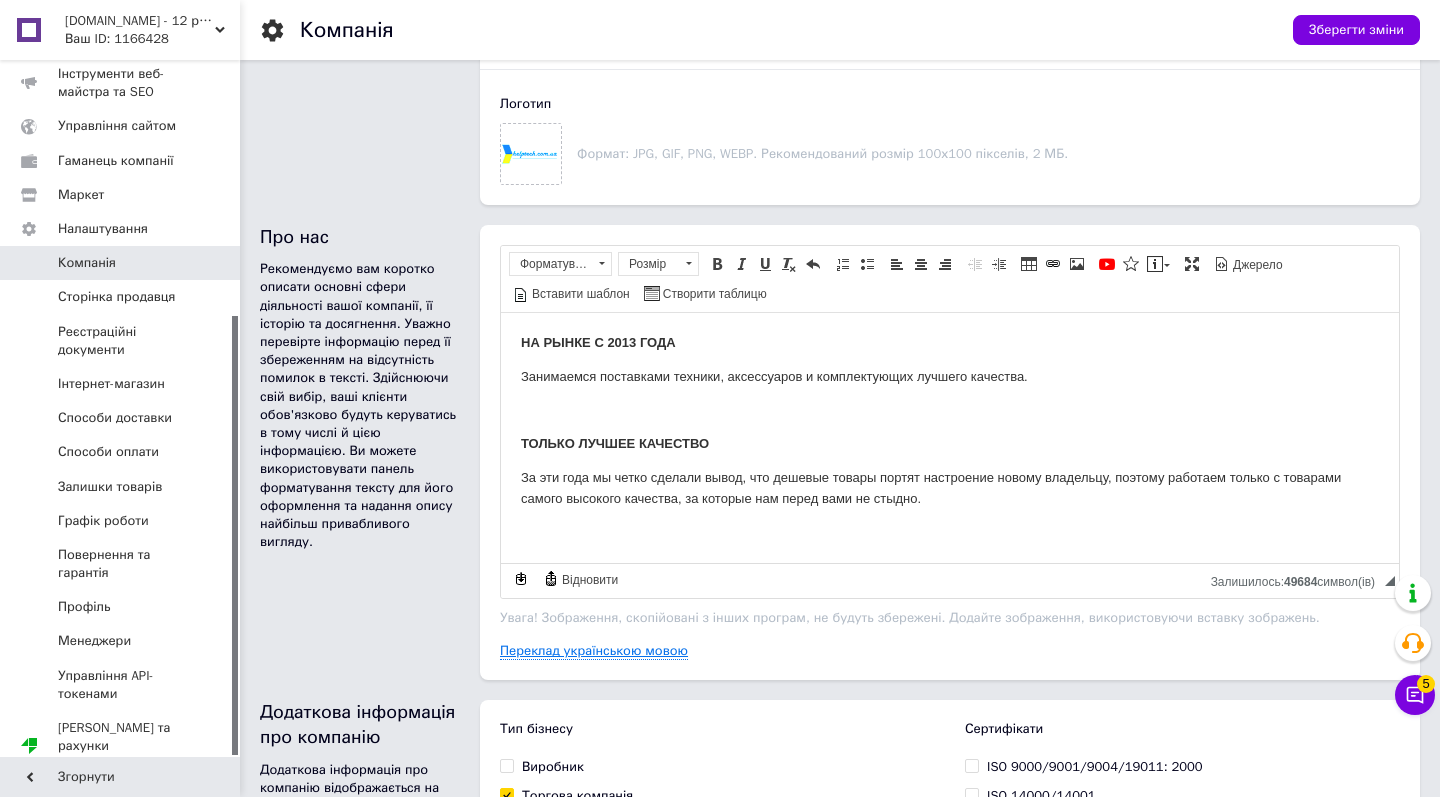 click on "Переклад українською мовою" at bounding box center (594, 651) 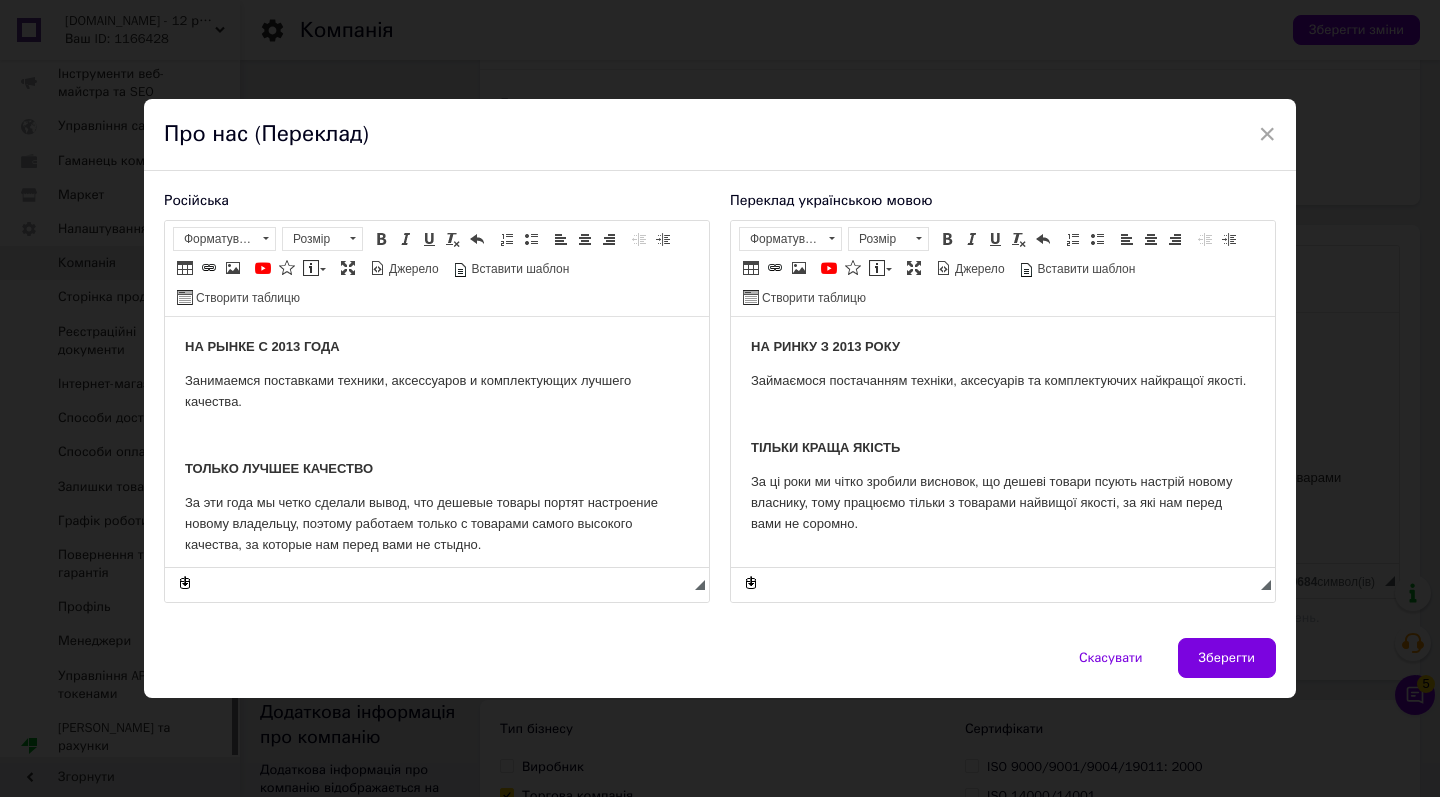 scroll, scrollTop: 0, scrollLeft: 0, axis: both 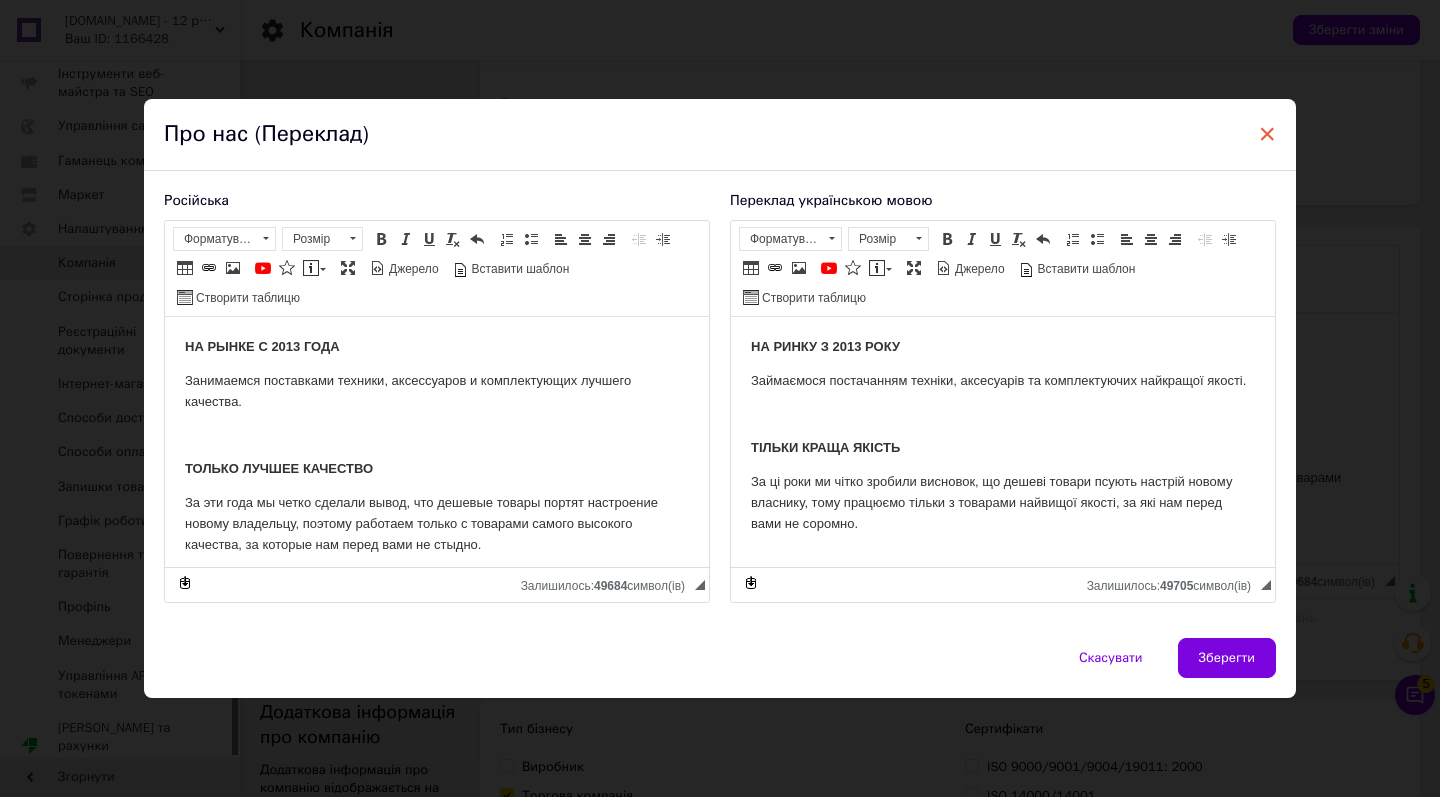 click on "×" at bounding box center (1267, 134) 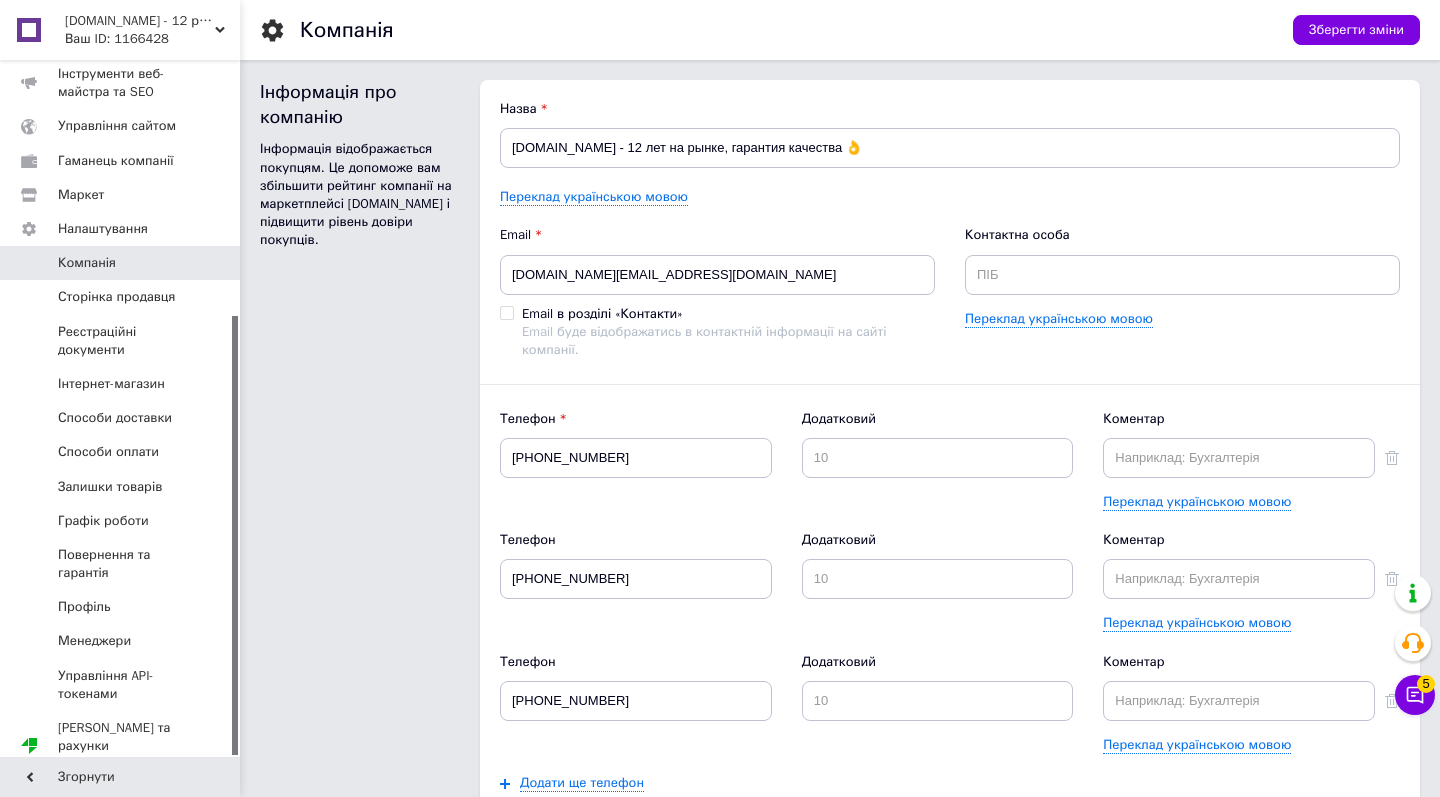 scroll, scrollTop: 0, scrollLeft: 0, axis: both 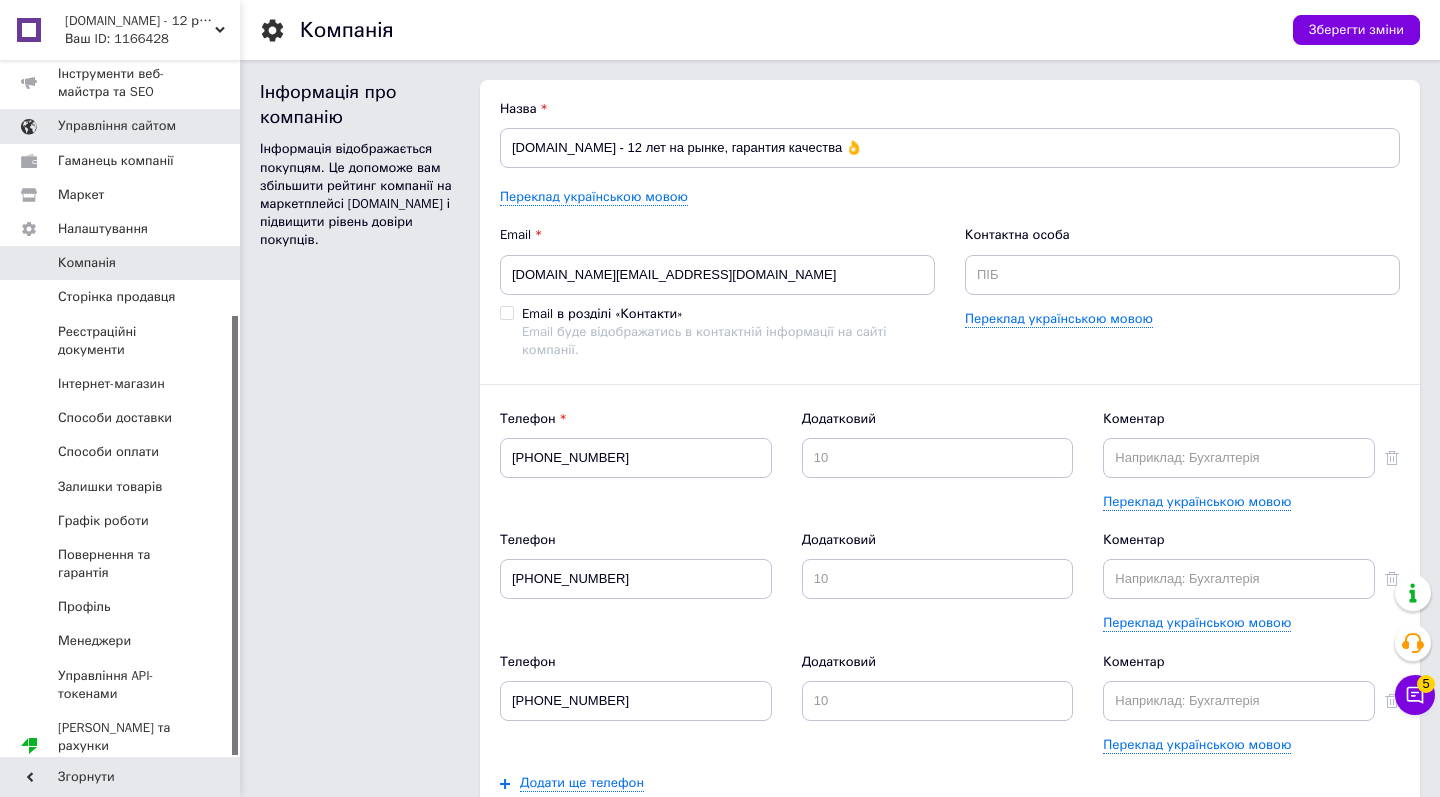click on "Управління сайтом" at bounding box center (117, 126) 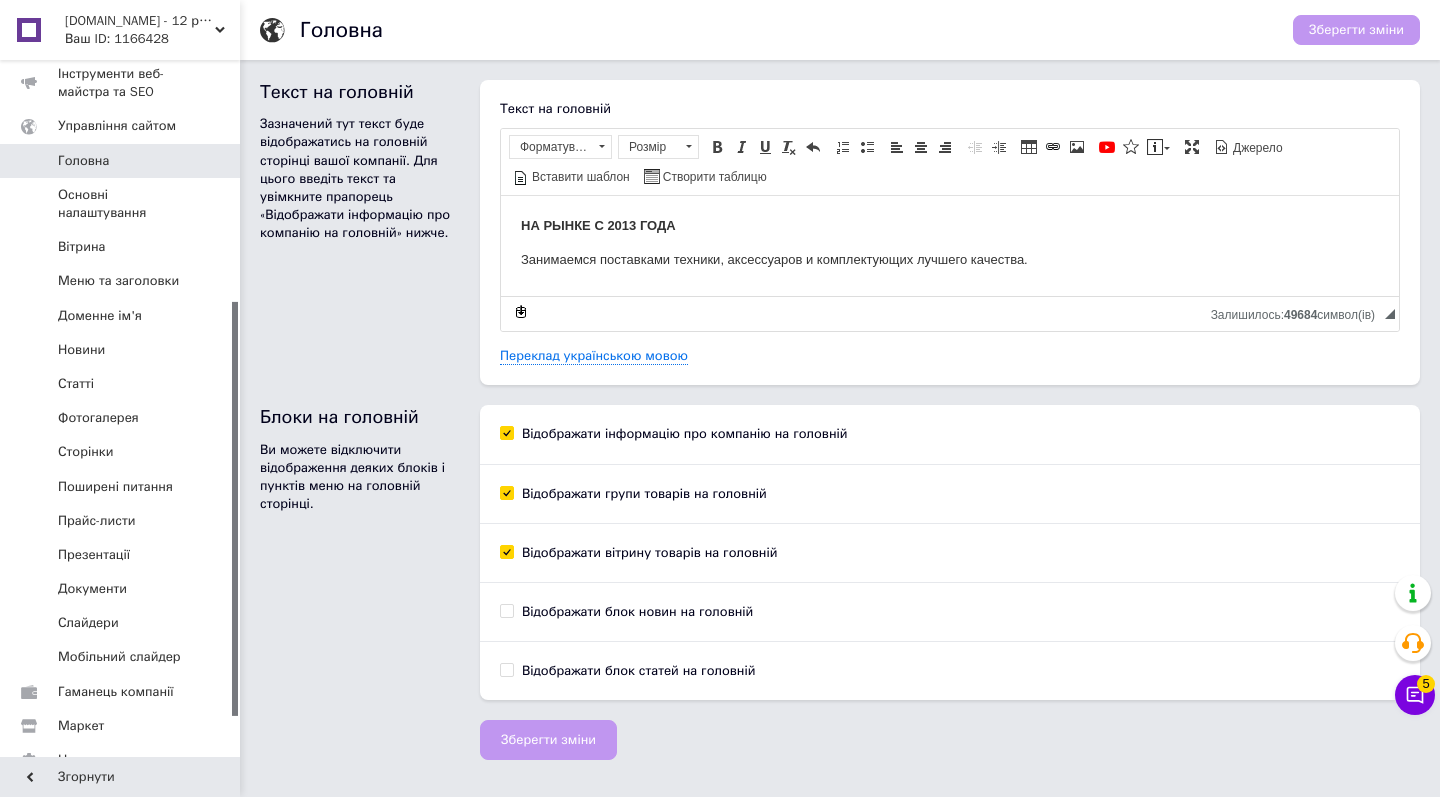 scroll, scrollTop: 0, scrollLeft: 0, axis: both 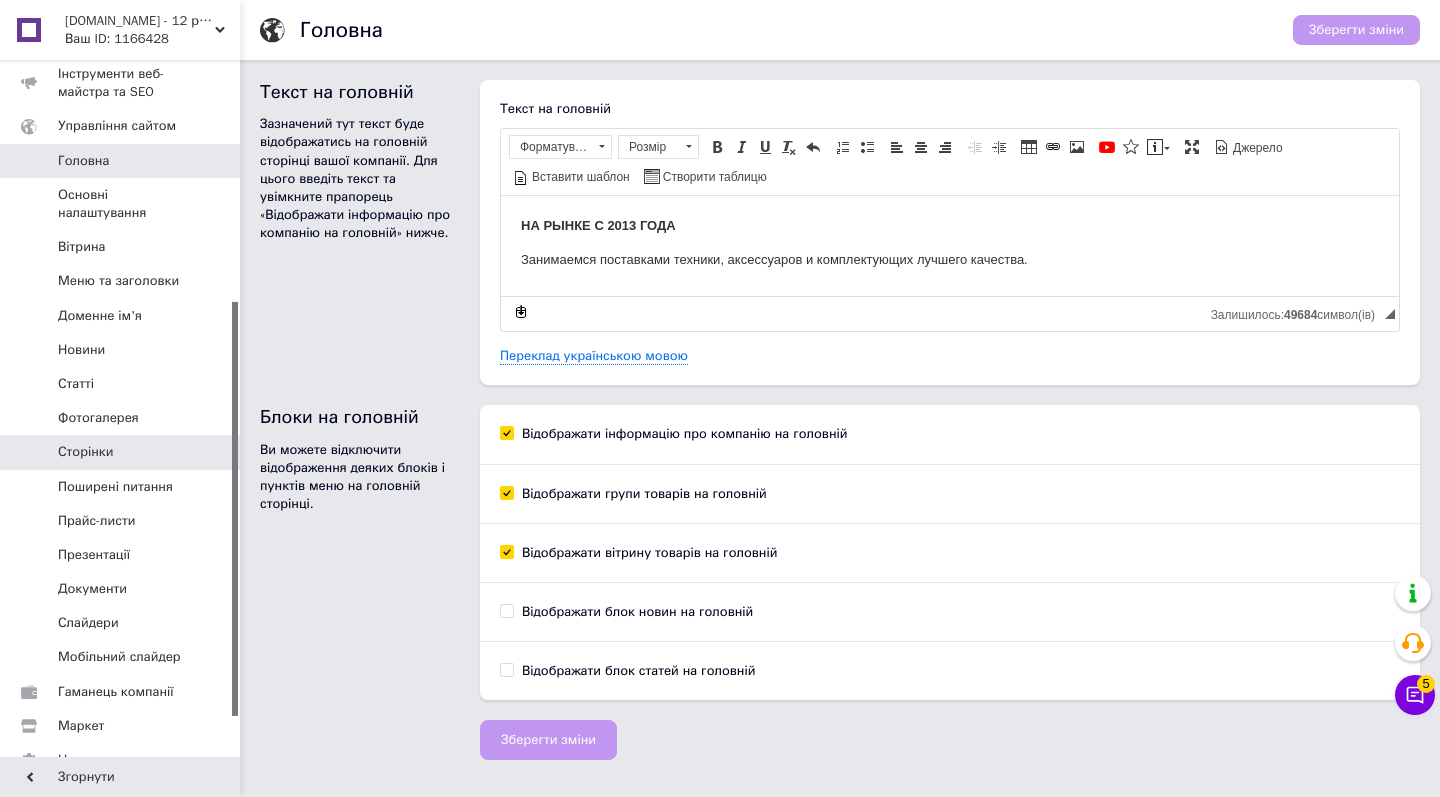 click on "Сторінки" at bounding box center (85, 452) 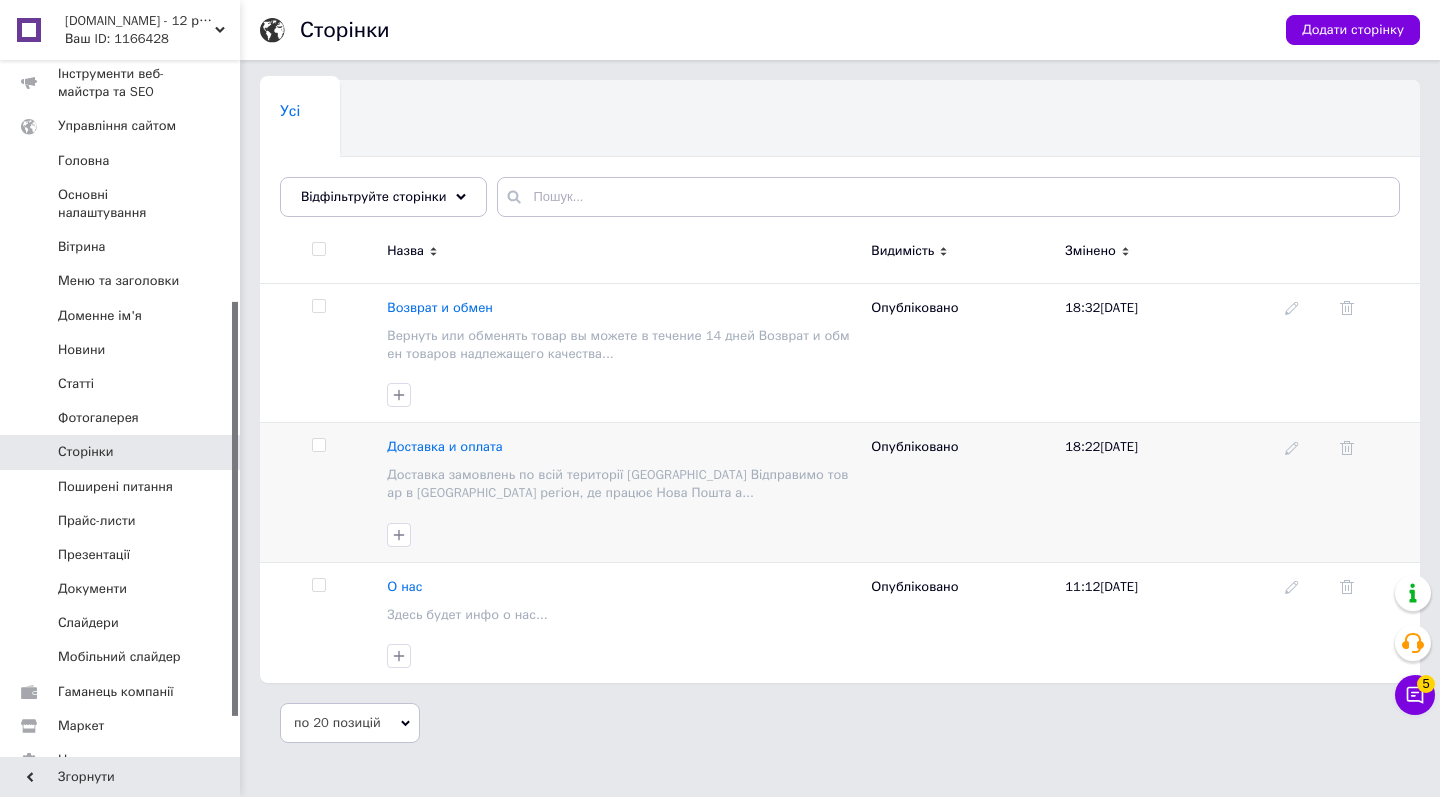 click on "Доставка и оплата" at bounding box center (444, 446) 